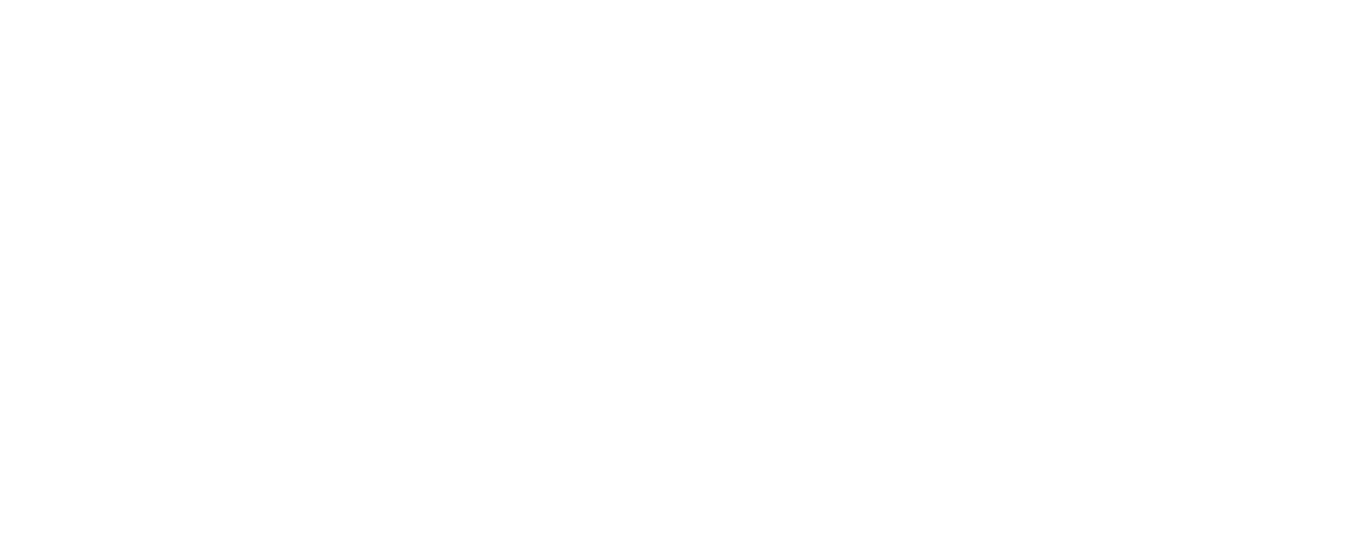 scroll, scrollTop: 0, scrollLeft: 0, axis: both 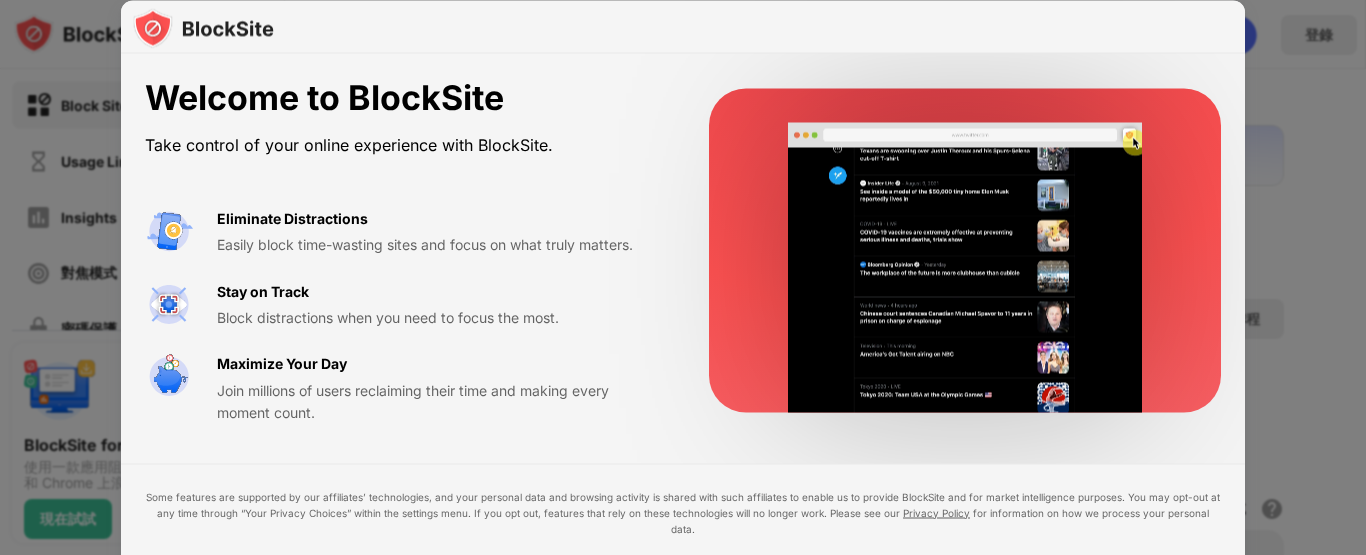 drag, startPoint x: 969, startPoint y: 1, endPoint x: 802, endPoint y: 60, distance: 177.11578 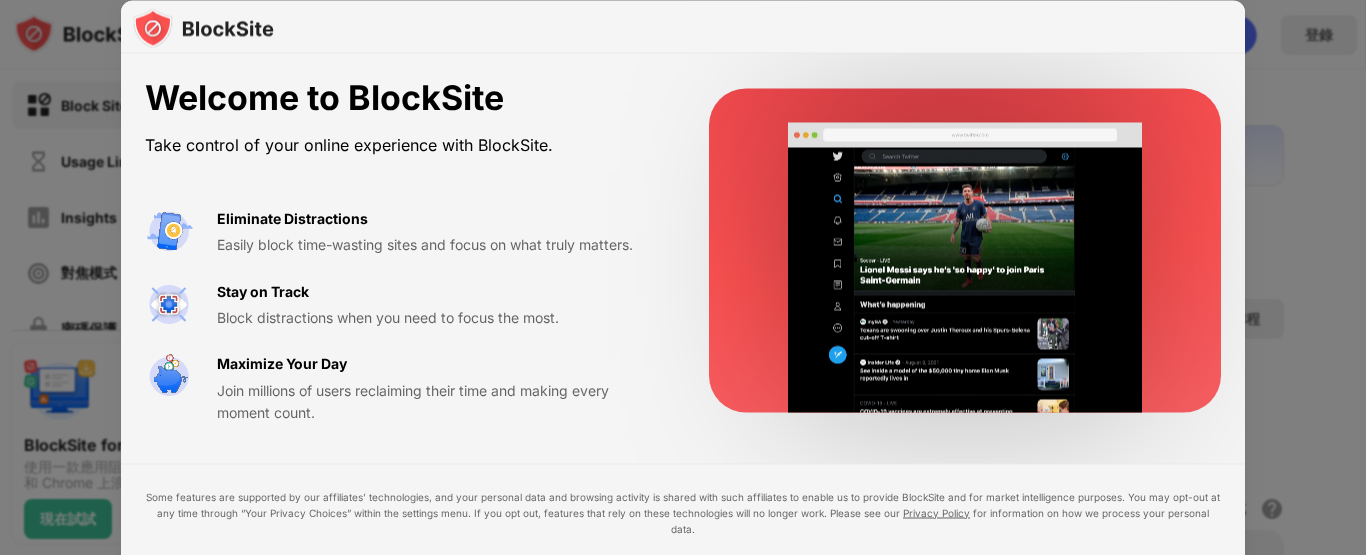 click on "Welcome to BlockSite Take control of your online experience with BlockSite. Eliminate Distractions Easily block time-wasting sites and focus on what truly matters. Stay on Track Block distractions when you need to focus the most. Maximize Your Day Join millions of users reclaiming their time and making every moment count." at bounding box center [683, 251] 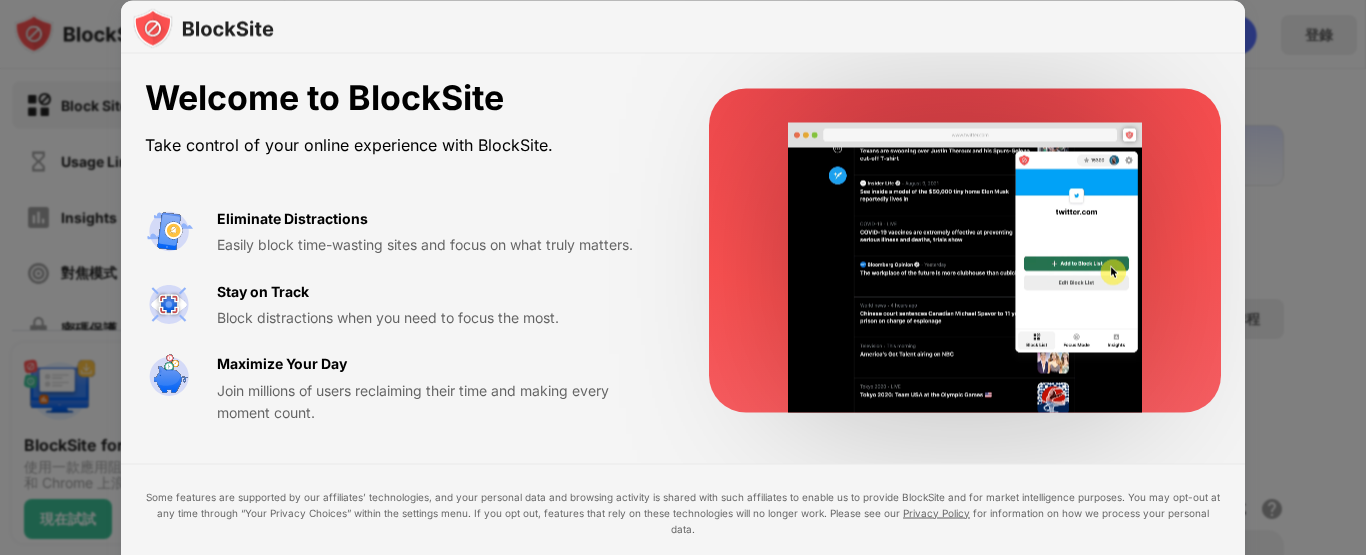 click on "Welcome to BlockSite Take control of your online experience with BlockSite. Eliminate Distractions Easily block time-wasting sites and focus on what truly matters. Stay on Track Block distractions when you need to focus the most. Maximize Your Day Join millions of users reclaiming their time and making every moment count." at bounding box center (683, 251) 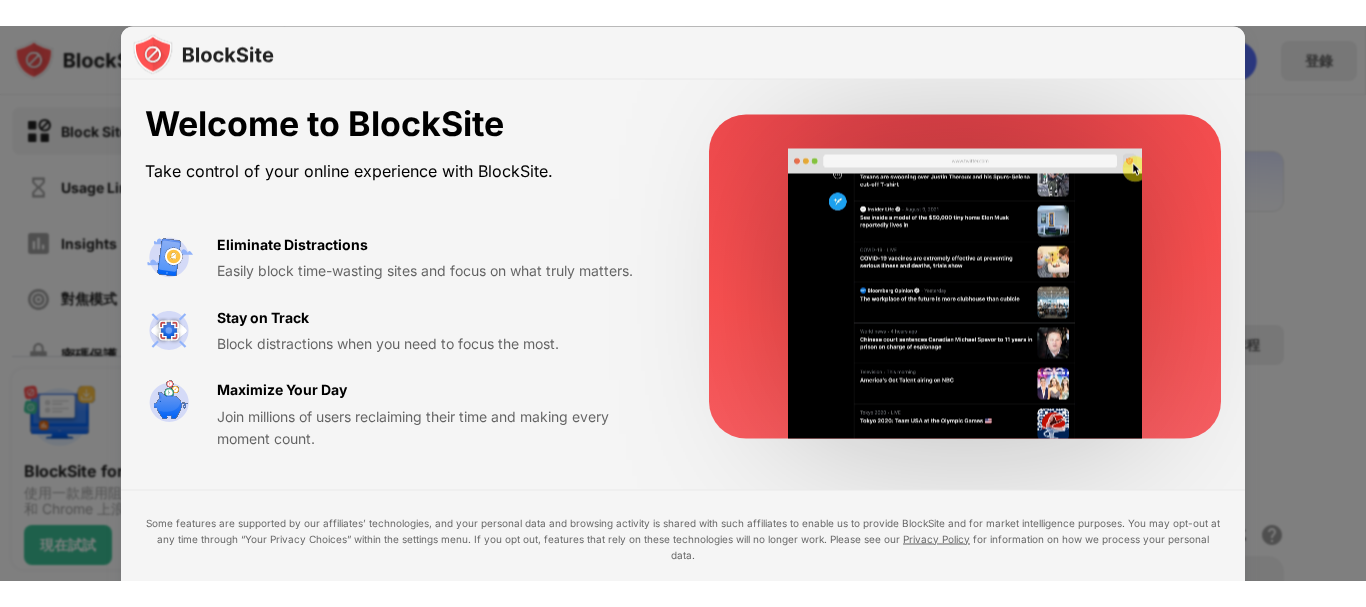 scroll, scrollTop: 0, scrollLeft: 0, axis: both 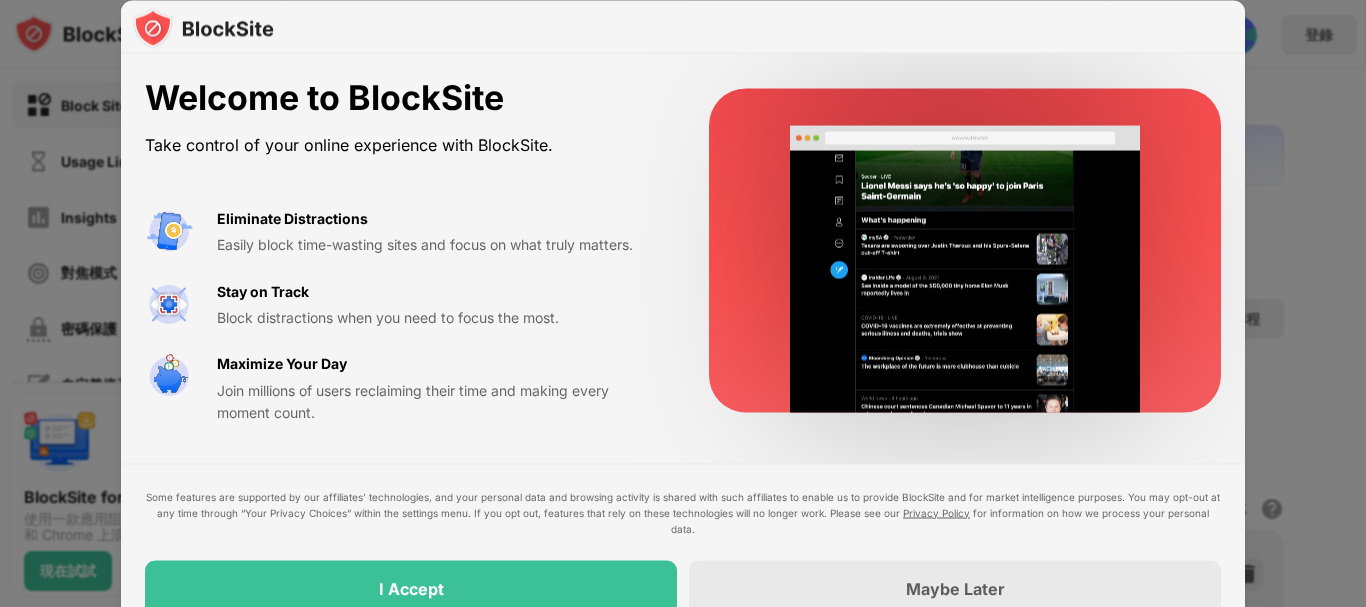 click on "Welcome to BlockSite Take control of your online experience with BlockSite. Eliminate Distractions Easily block time-wasting sites and focus on what truly matters. Stay on Track Block distractions when you need to focus the most. Maximize Your Day Join millions of users reclaiming their time and making every moment count." at bounding box center (683, 251) 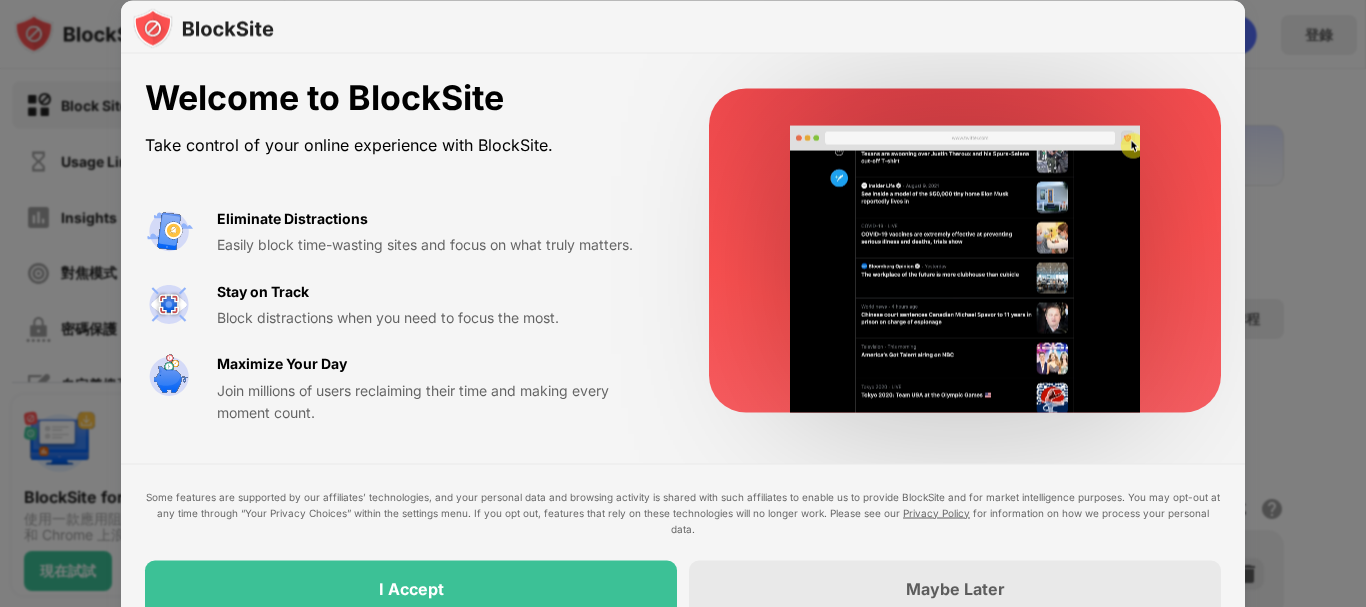 drag, startPoint x: 191, startPoint y: 81, endPoint x: 222, endPoint y: 364, distance: 284.6928 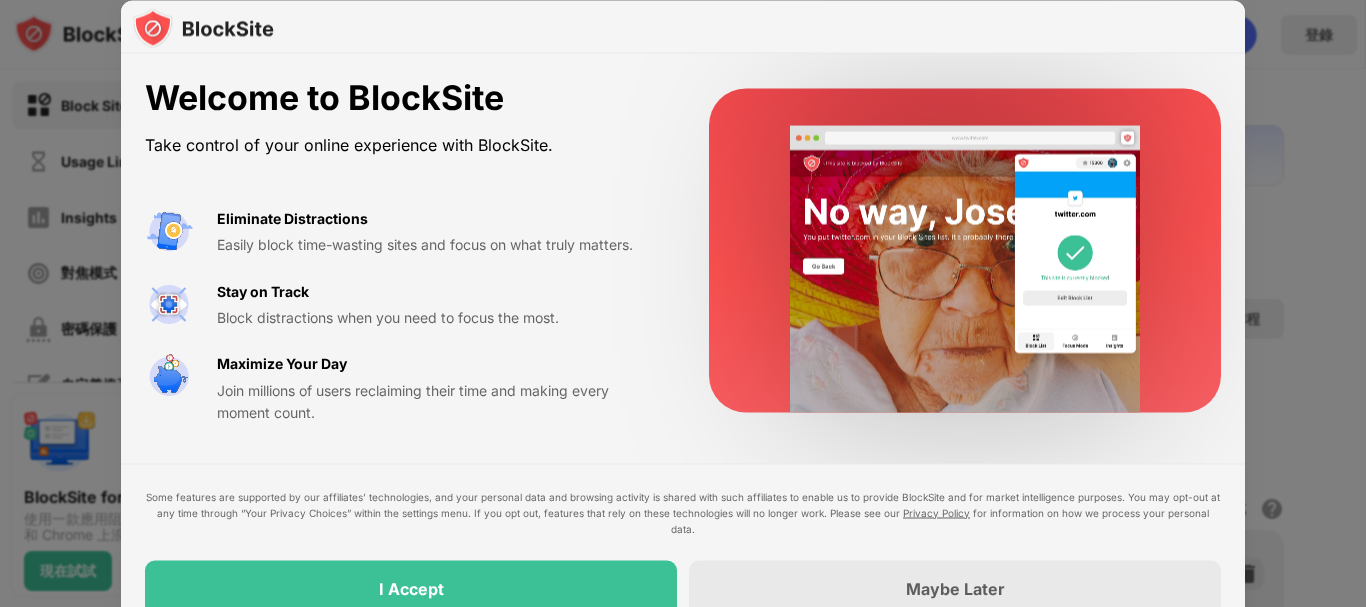 click on "Welcome to BlockSite Take control of your online experience with BlockSite. Eliminate Distractions Easily block time-wasting sites and focus on what truly matters. Stay on Track Block distractions when you need to focus the most. Maximize Your Day Join millions of users reclaiming their time and making every moment count." at bounding box center (403, 251) 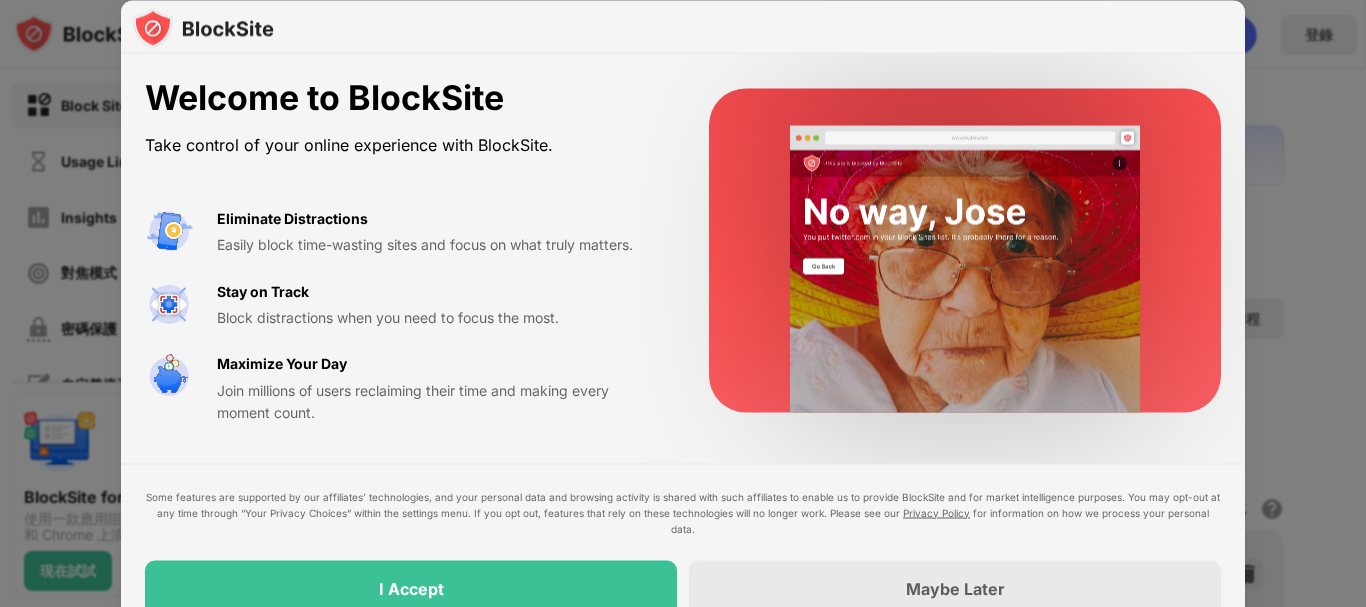 click on "Maximize Your Day" at bounding box center [282, 364] 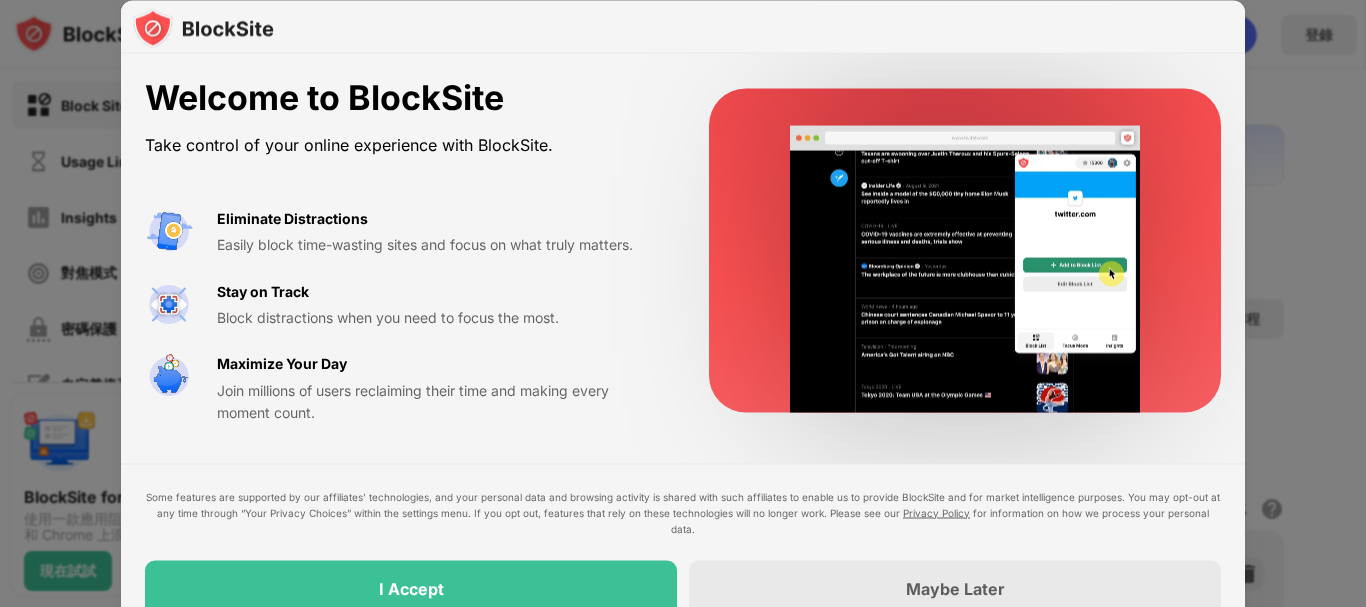 drag, startPoint x: 229, startPoint y: 437, endPoint x: 237, endPoint y: 132, distance: 305.1049 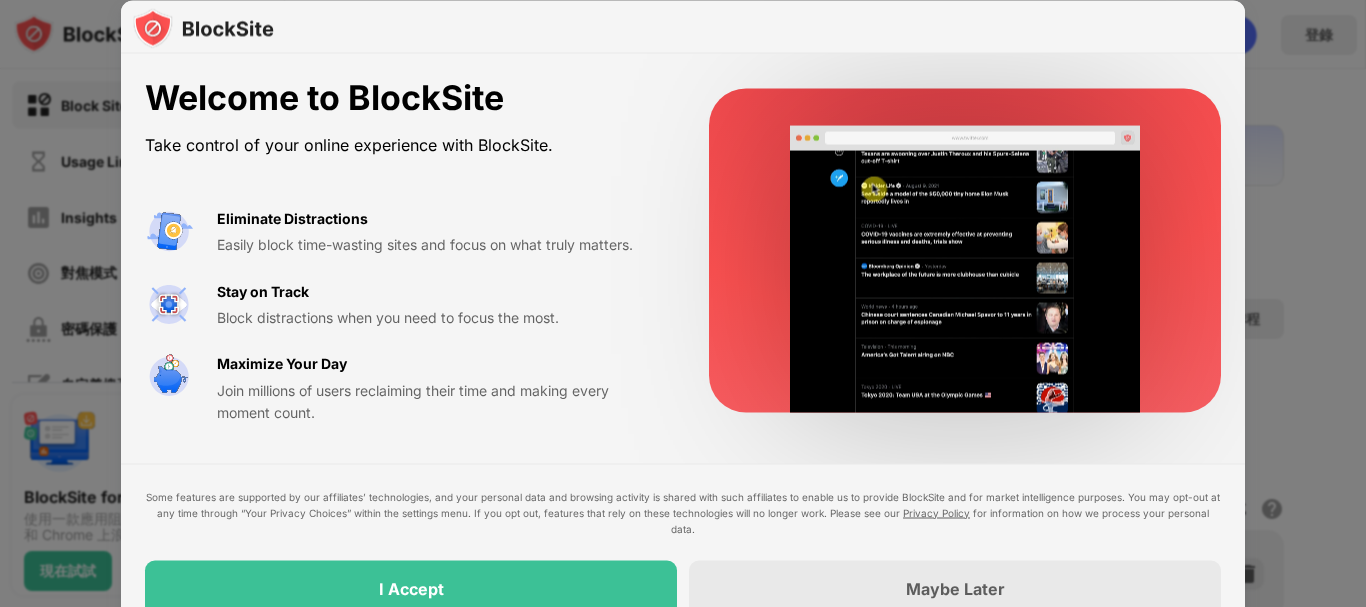 click on "Welcome to BlockSite Take control of your online experience with BlockSite. Eliminate Distractions Easily block time-wasting sites and focus on what truly matters. Stay on Track Block distractions when you need to focus the most. Maximize Your Day Join millions of users reclaiming their time and making every moment count." at bounding box center (683, 251) 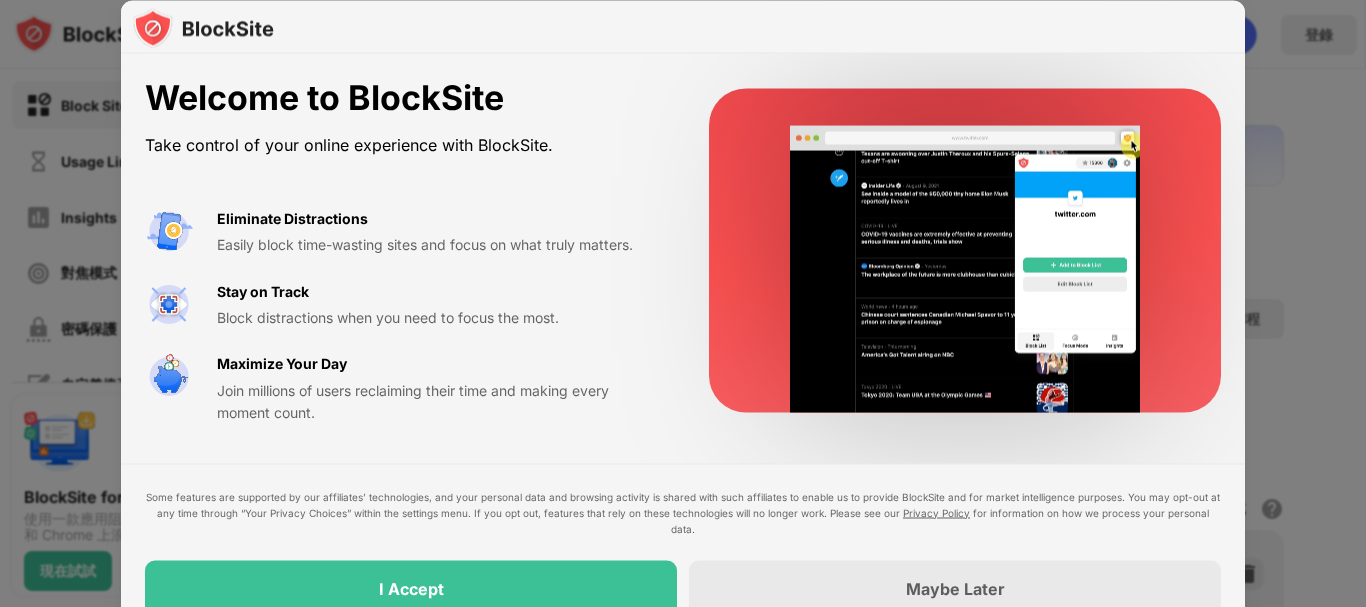 click on "Take control of your online experience with BlockSite." at bounding box center (403, 144) 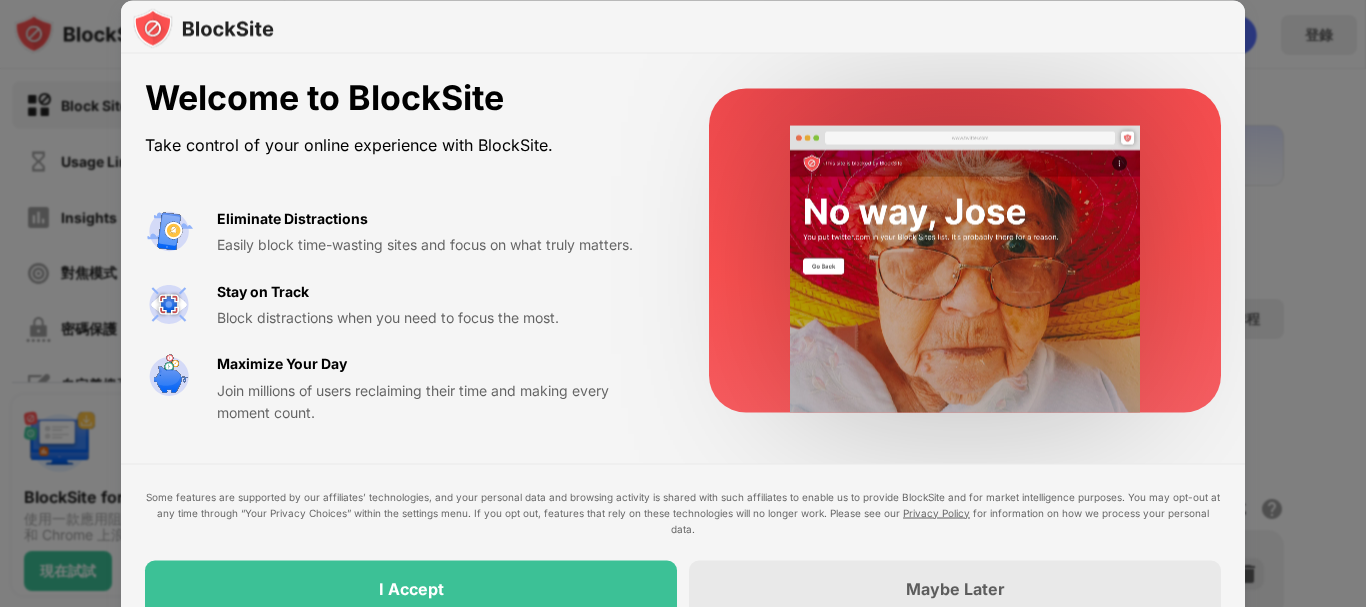 drag, startPoint x: 1355, startPoint y: 397, endPoint x: 1365, endPoint y: 506, distance: 109.457756 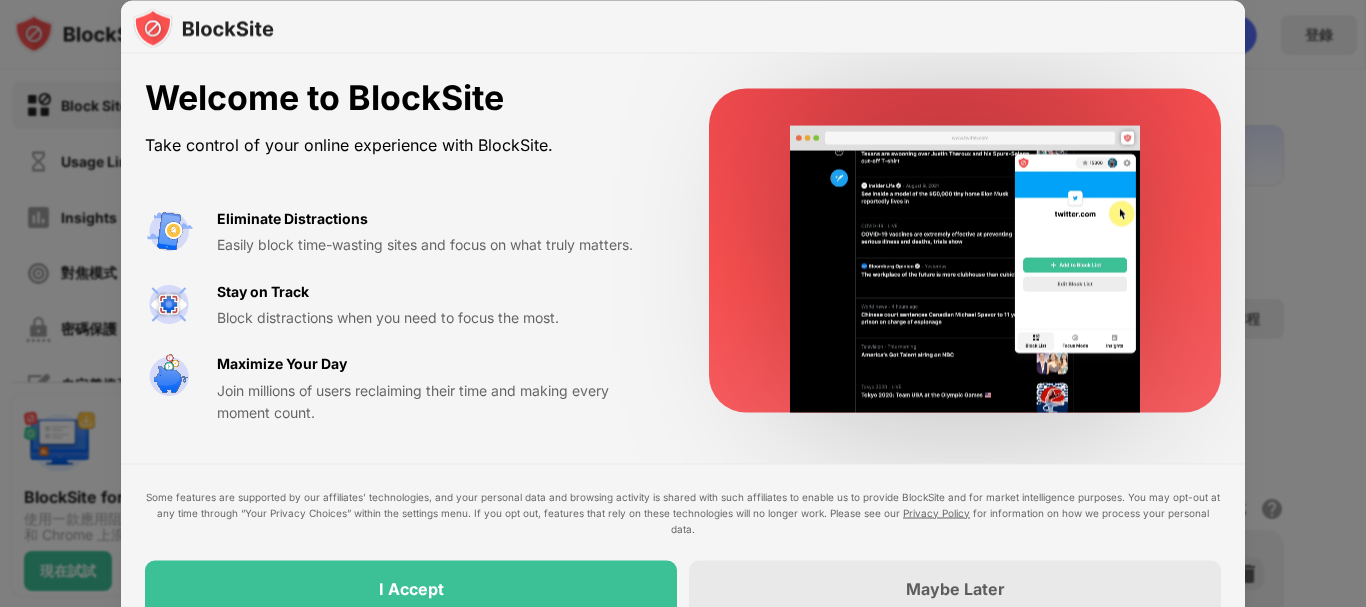 click at bounding box center [683, 303] 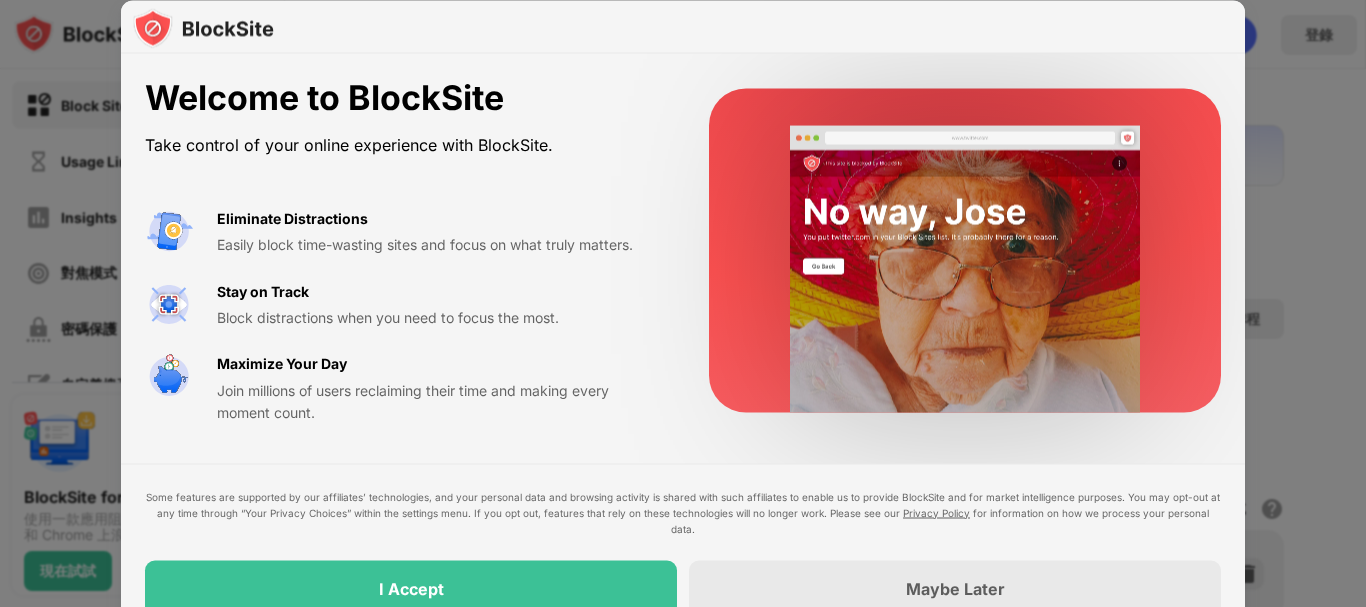 click at bounding box center [683, 303] 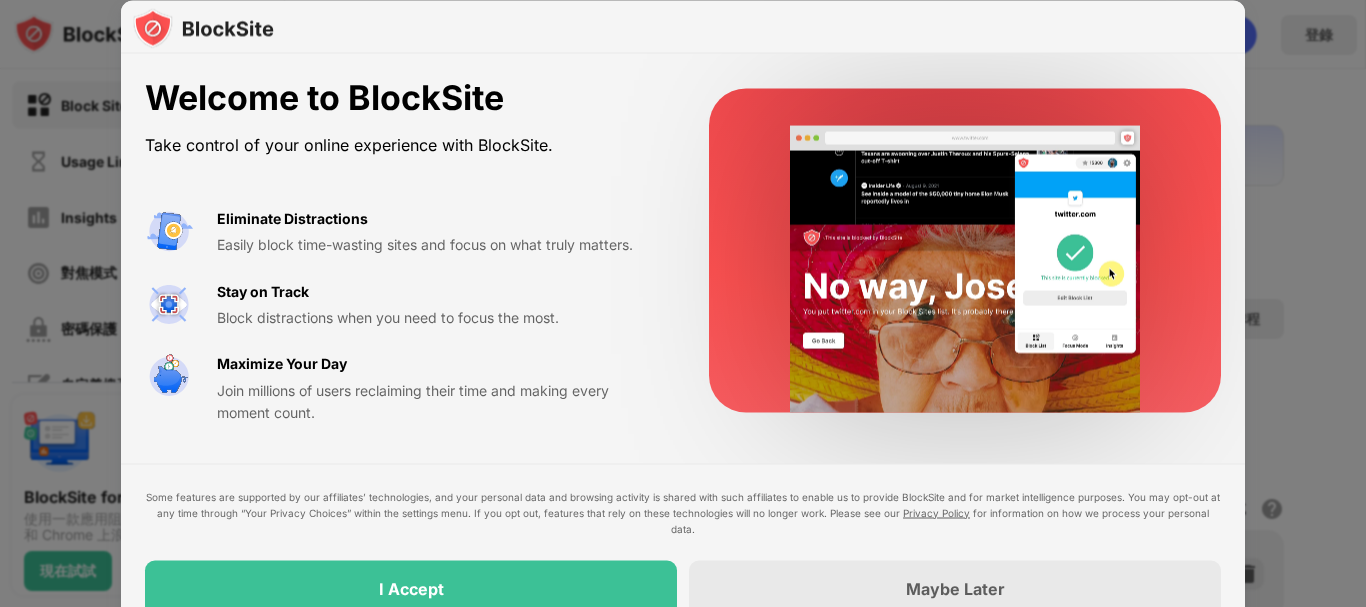click at bounding box center (683, 303) 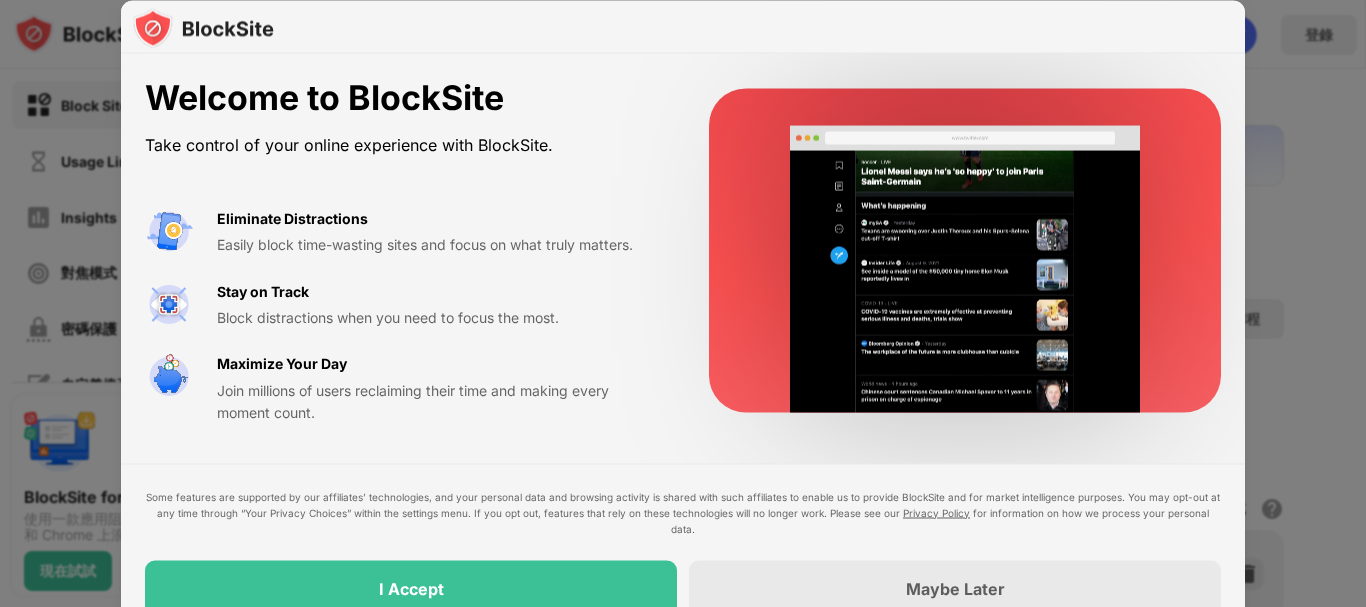 click at bounding box center (683, 303) 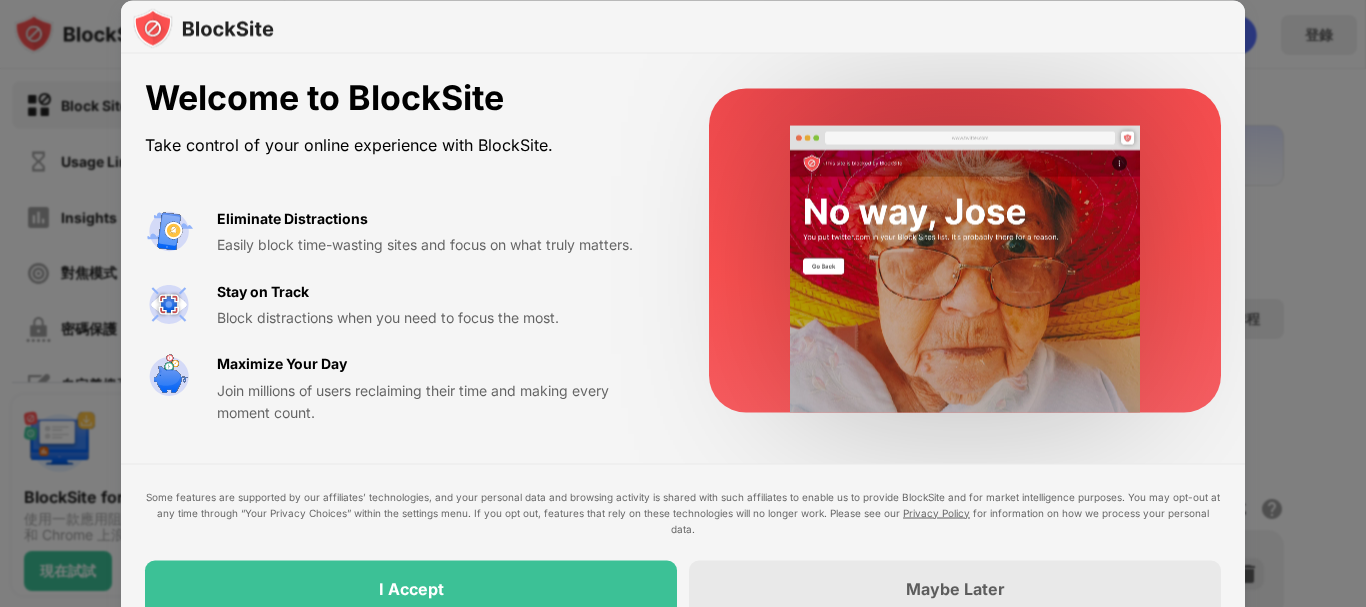 drag, startPoint x: 1359, startPoint y: 389, endPoint x: 1347, endPoint y: 444, distance: 56.293873 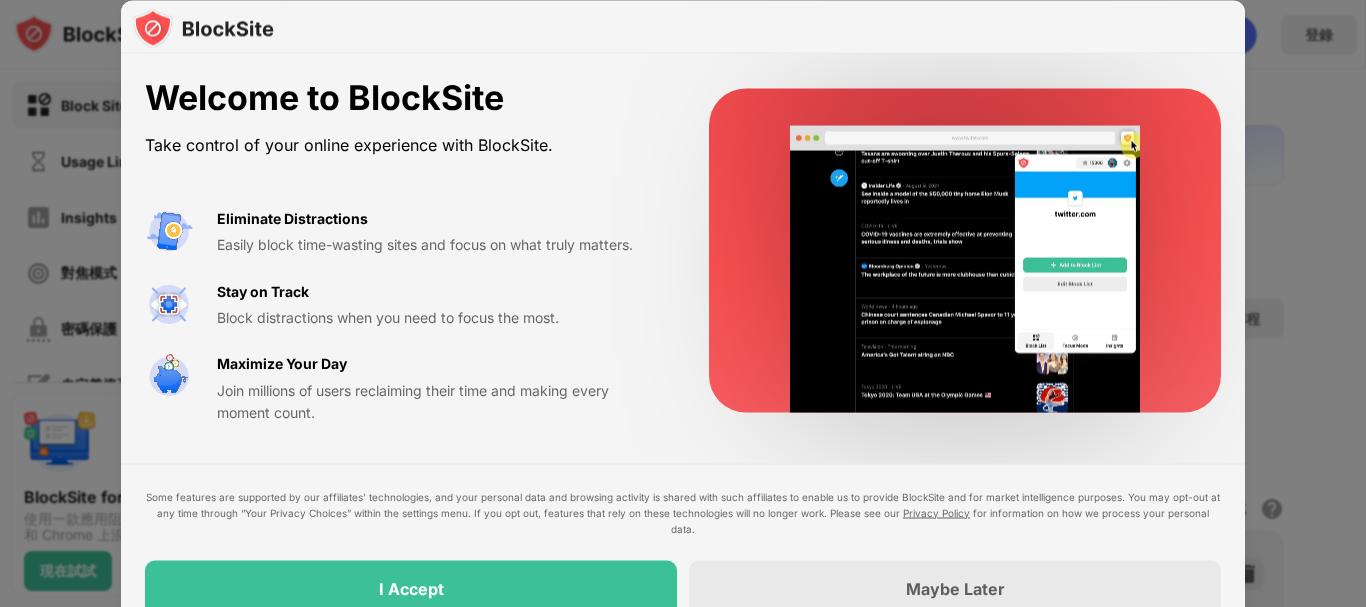 click at bounding box center (683, 303) 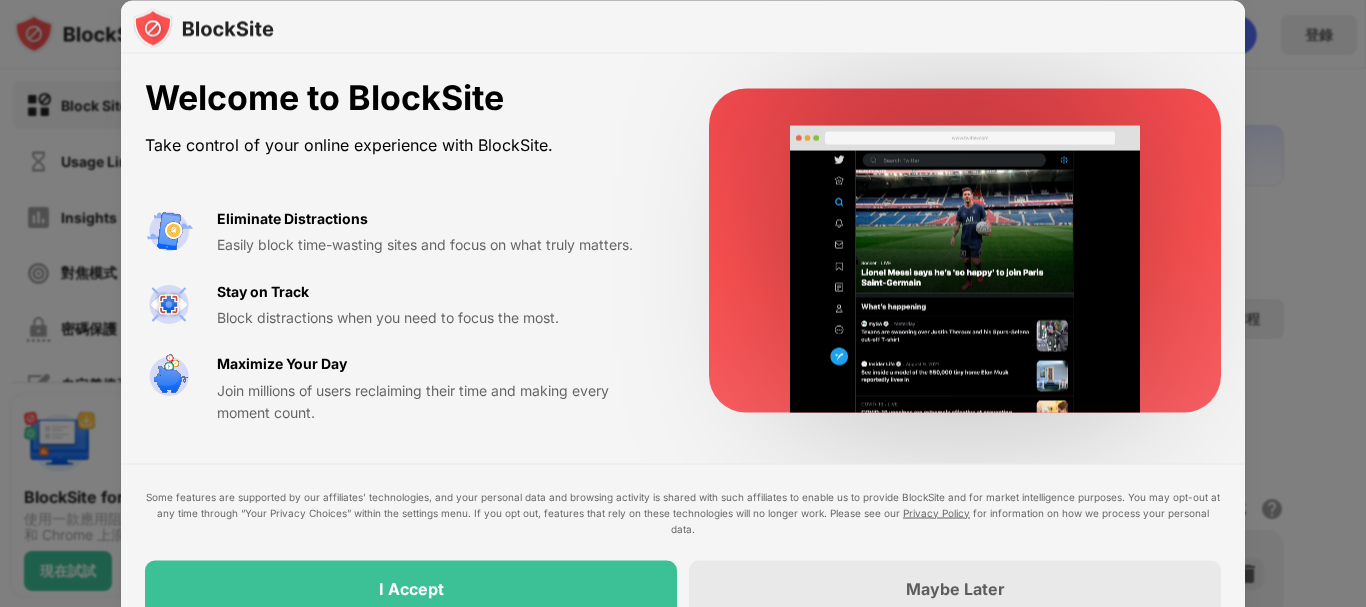 click at bounding box center [683, 303] 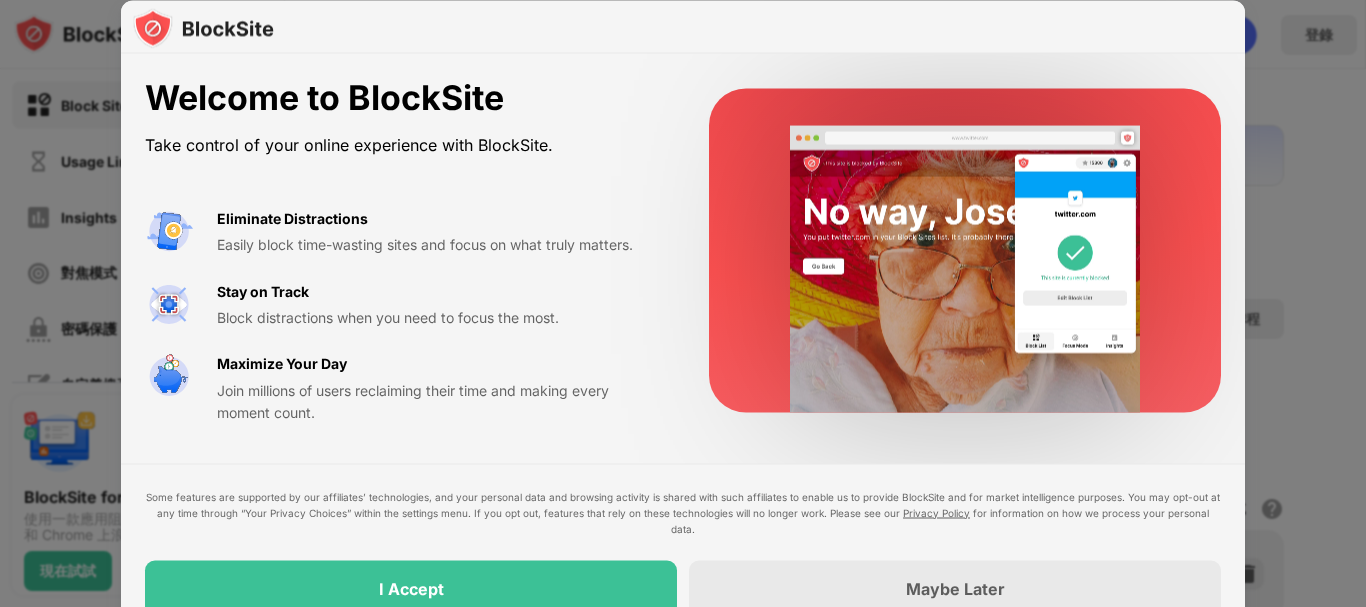 drag, startPoint x: 1343, startPoint y: 430, endPoint x: 1341, endPoint y: 419, distance: 11.18034 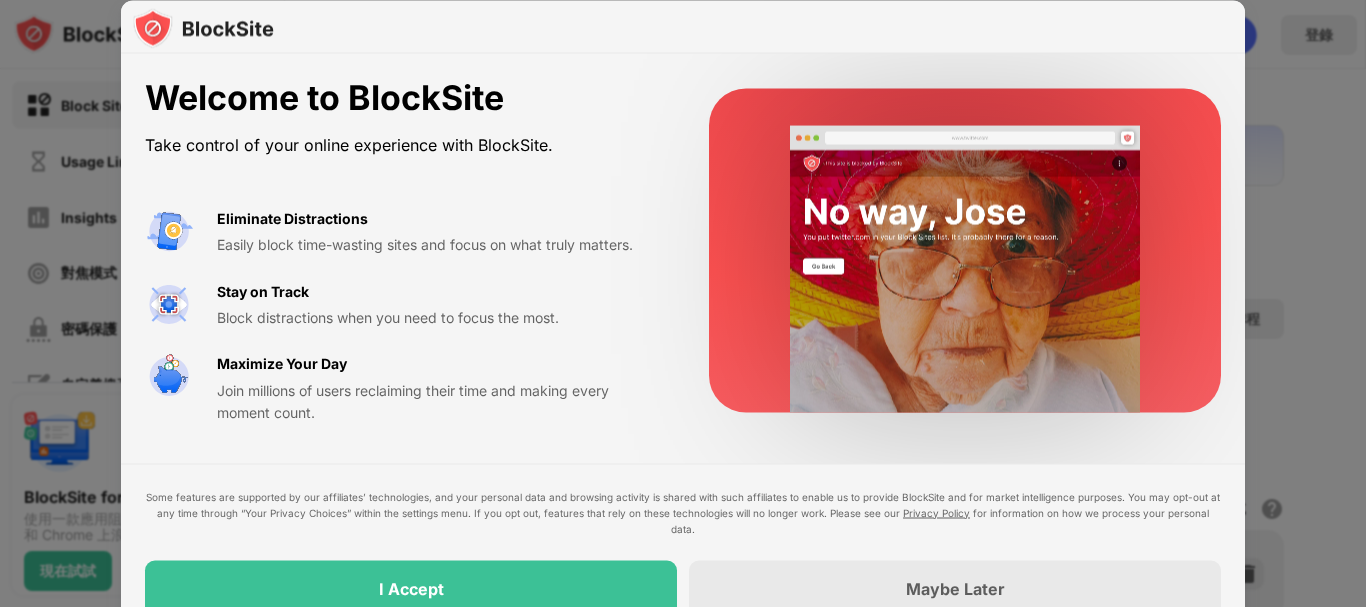 click at bounding box center [683, 303] 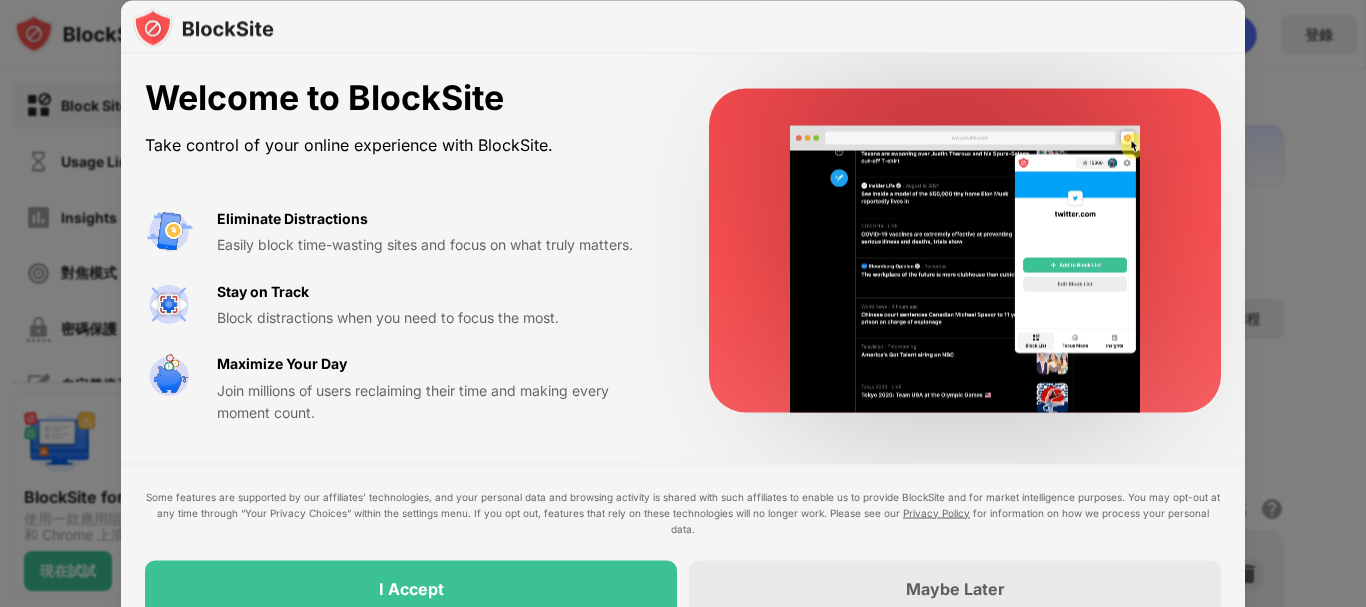 click at bounding box center [683, 303] 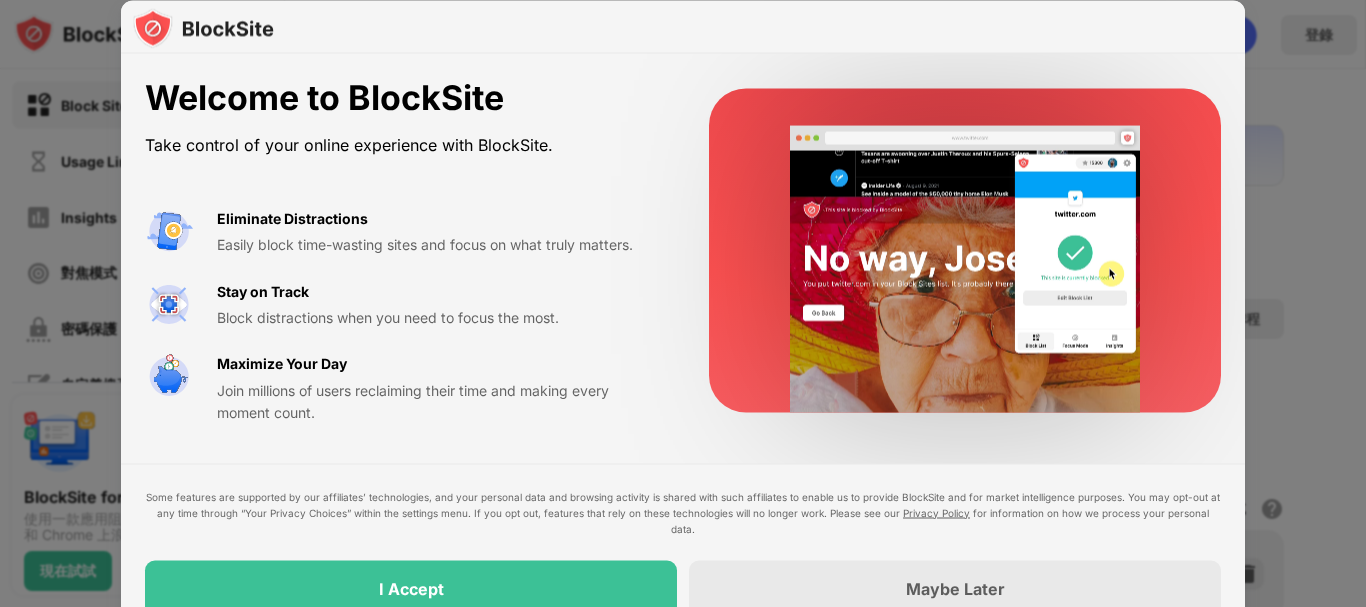click at bounding box center [683, 303] 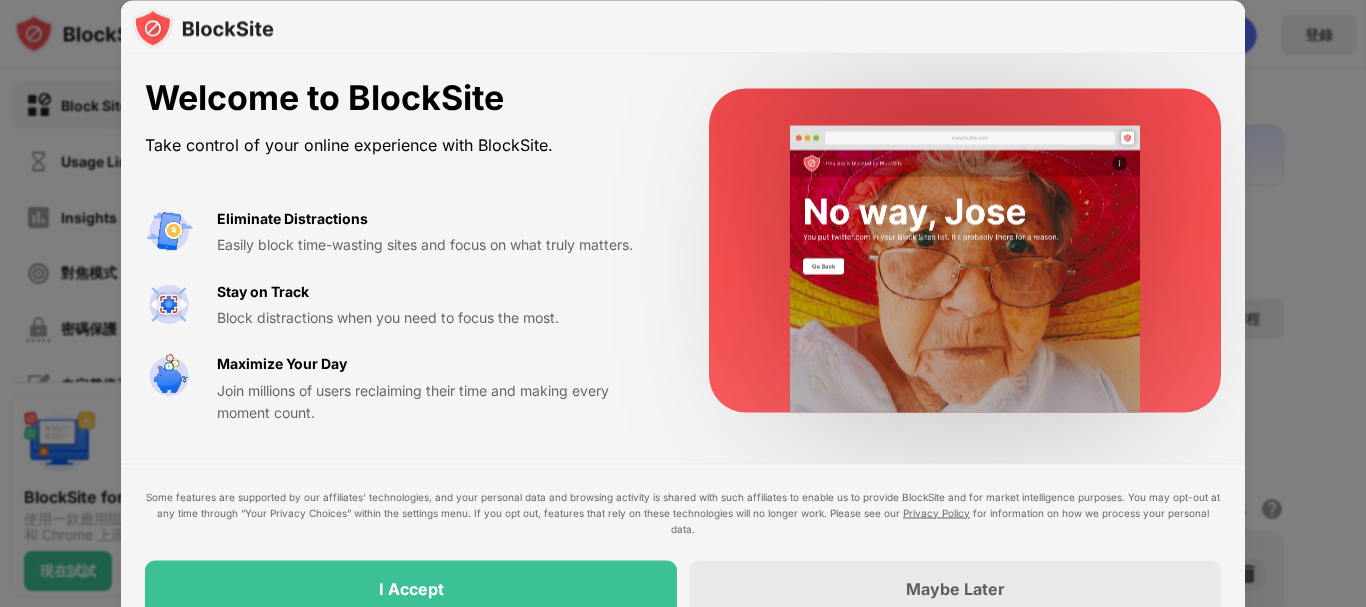 click at bounding box center [683, 303] 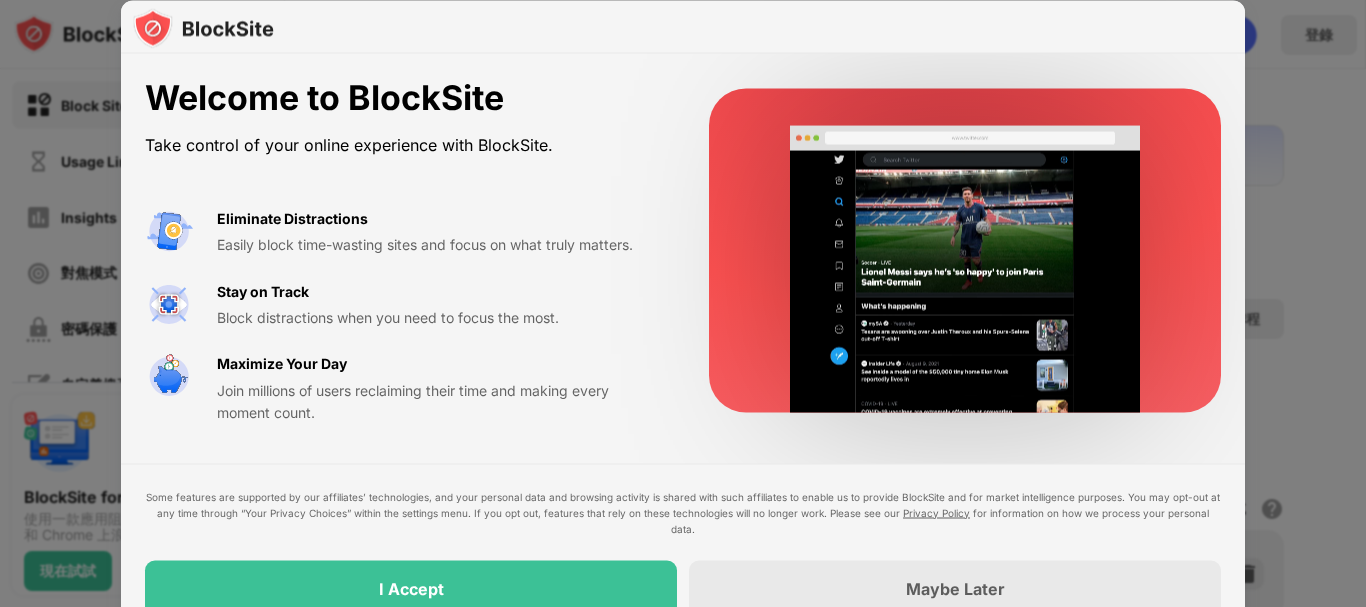 drag, startPoint x: 1359, startPoint y: 361, endPoint x: 1365, endPoint y: 413, distance: 52.34501 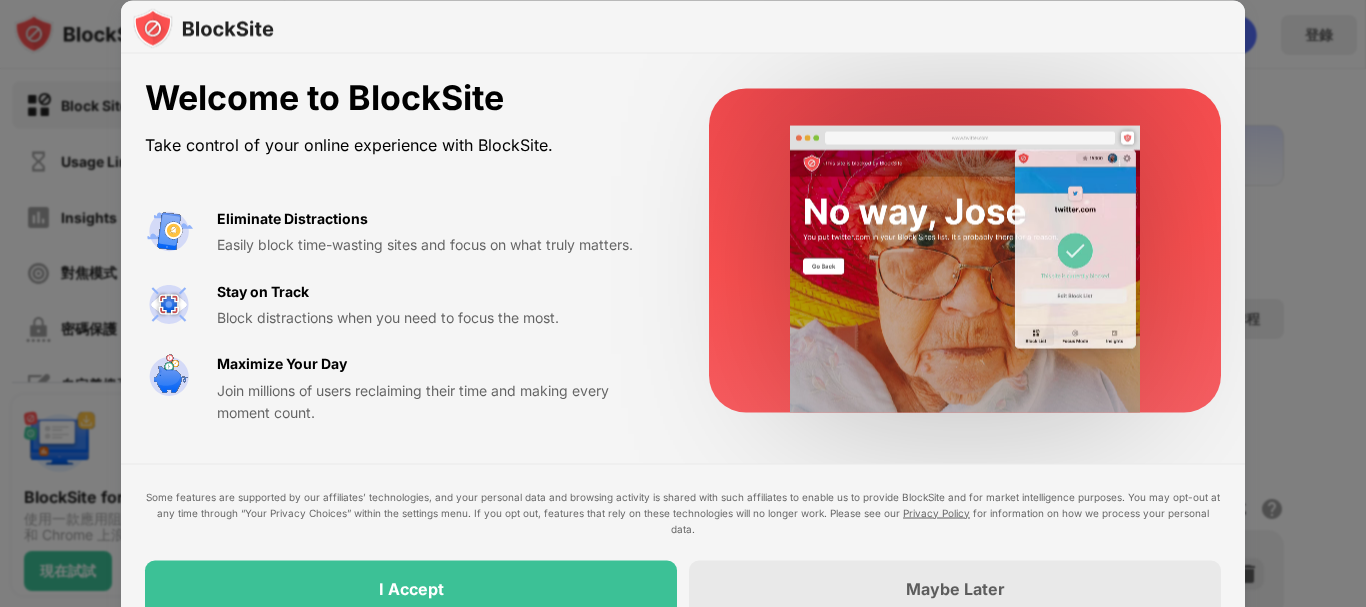 click at bounding box center [683, 303] 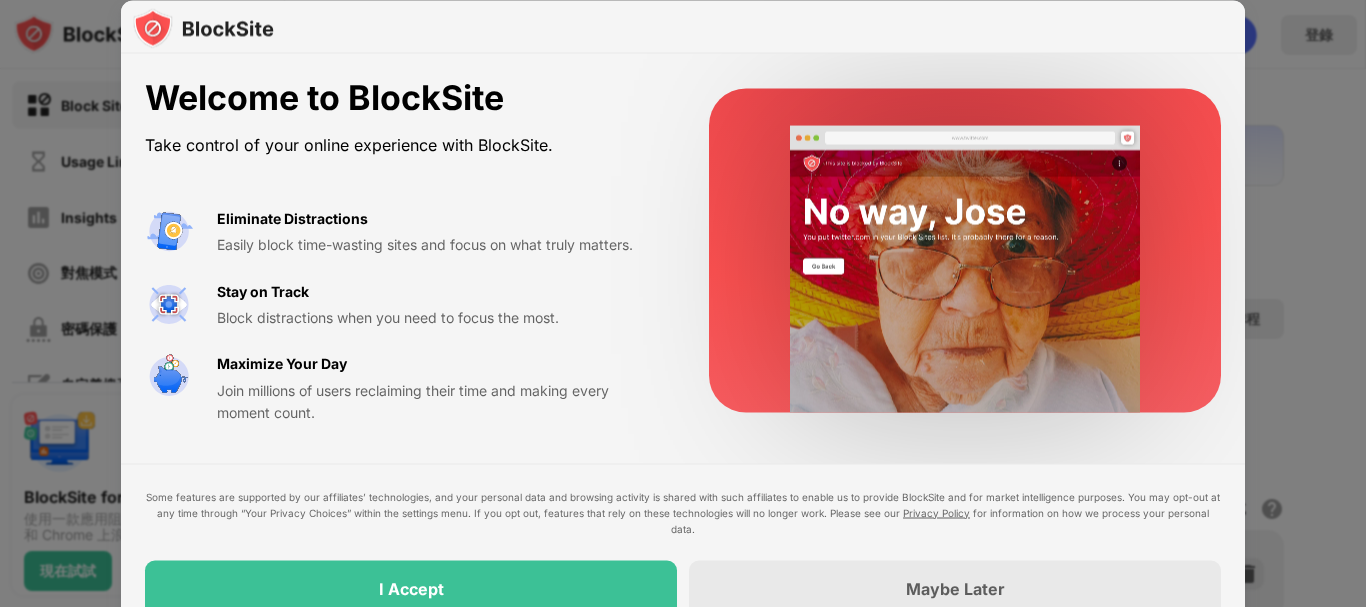 click at bounding box center (683, 303) 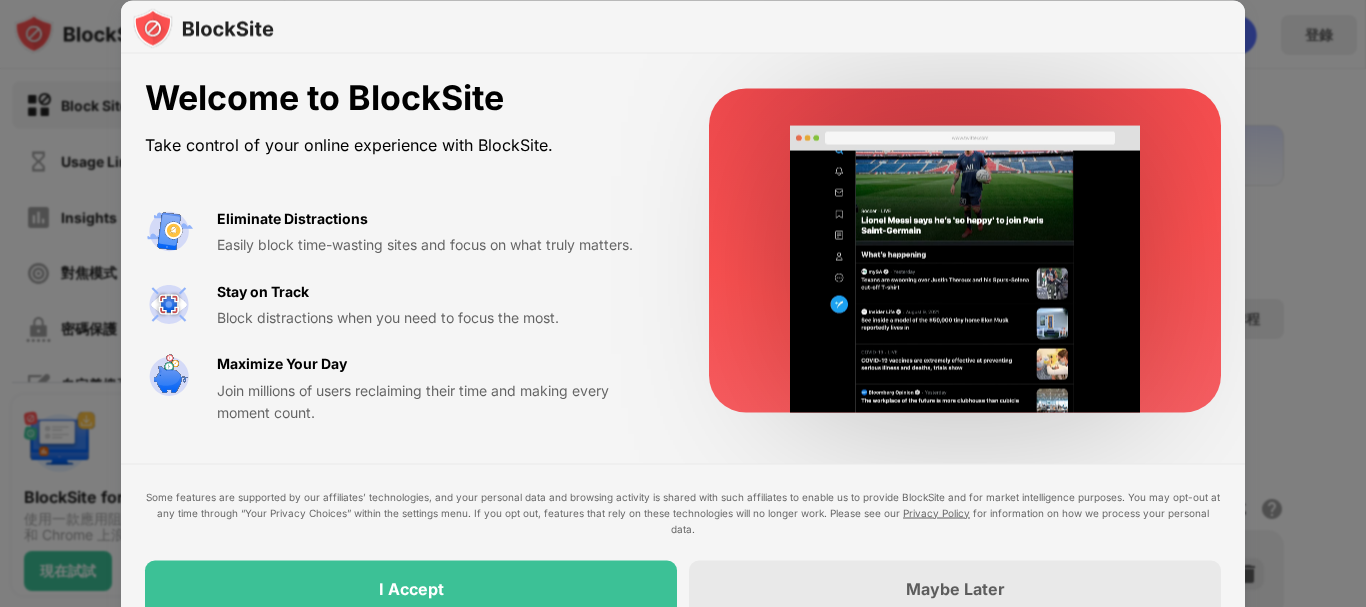 drag, startPoint x: 139, startPoint y: 135, endPoint x: 275, endPoint y: 441, distance: 334.86118 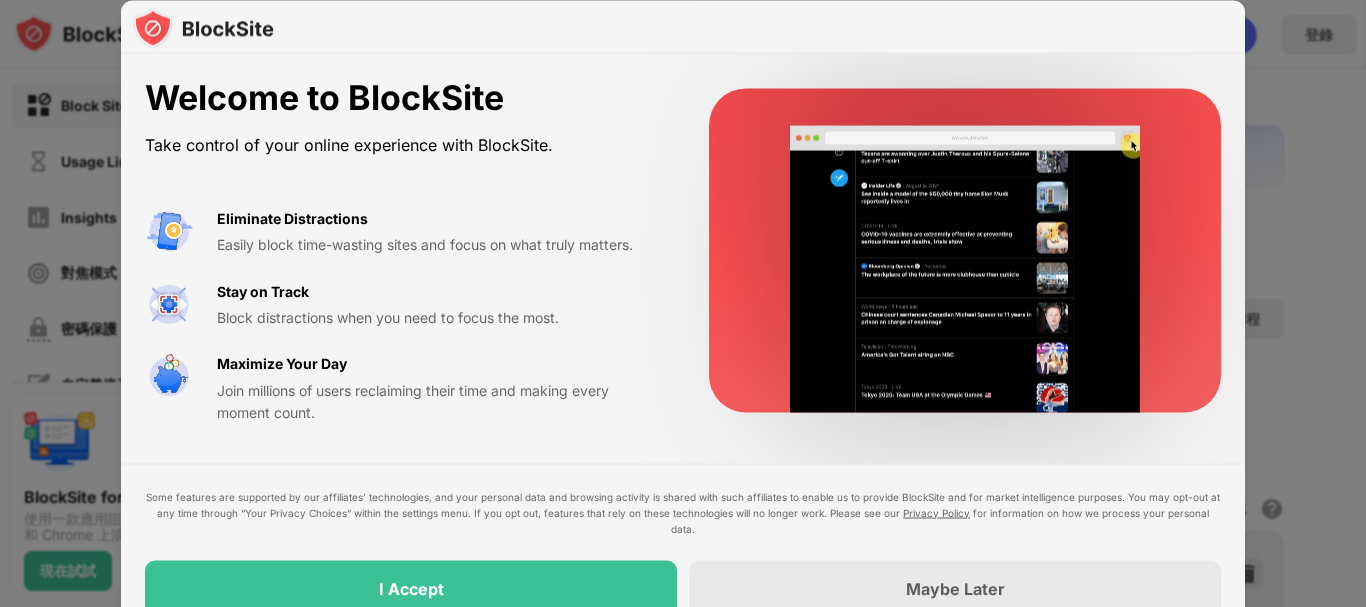 click on "Welcome to BlockSite Take control of your online experience with BlockSite. Eliminate Distractions Easily block time-wasting sites and focus on what truly matters. Stay on Track Block distractions when you need to focus the most. Maximize Your Day Join millions of users reclaiming their time and making every moment count." at bounding box center [683, 251] 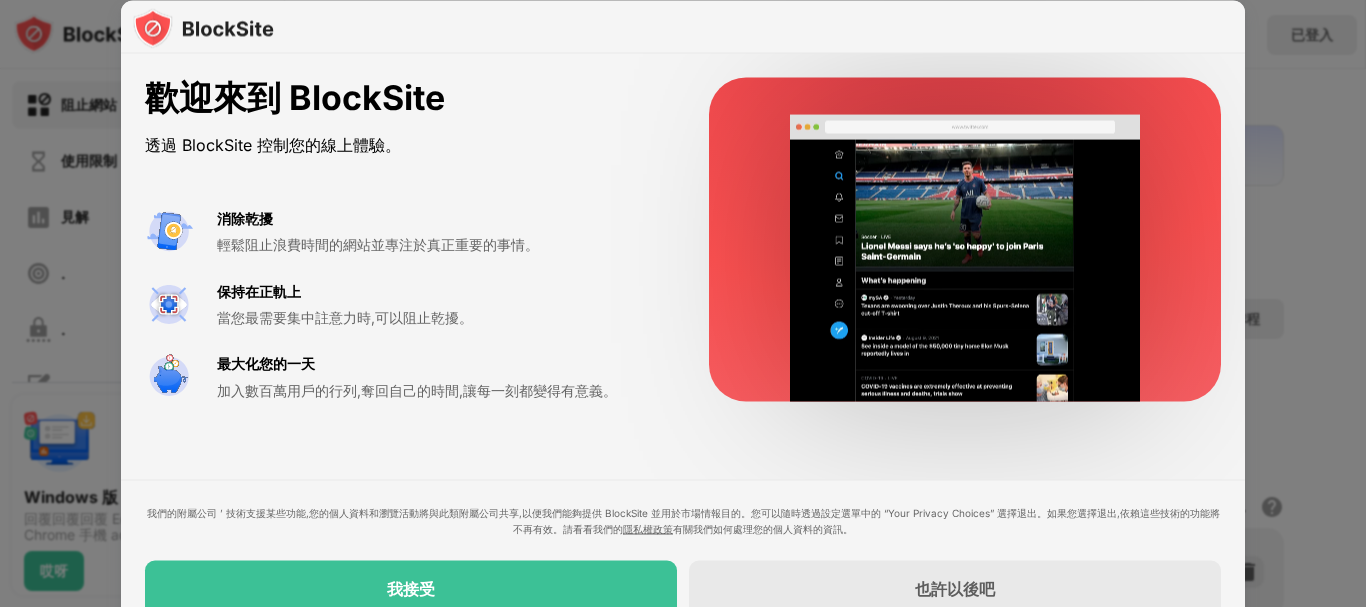click on "歡迎來到 BlockSite 透過 BlockSite 控制您的線上體驗。 消除乾擾 輕鬆阻止浪費時間的網站並專注於真正重要的事情。 保持在正軌上 當您最需要集中註意力時,可以阻止乾擾。 最大化您的一天 加入數百萬用戶的行列,奪回自己的時間,讓每一刻都變得有意義。 我們的附屬公司 ’ 技術支援某些功能,您的個人資料和瀏覽活動將與此類附屬公司共享,以便我們能夠提供 BlockSite 並用於市場情報目的。您可以隨時透過設定選單中的 “Your Privacy Choices” 選擇退出。如果您選擇退出,依賴這些技術的功能將不再有效。請看看我們的 隱私權政策 有關我們如何處理您的個人資料的資訊。 我接受 也許以後吧" at bounding box center [683, 347] 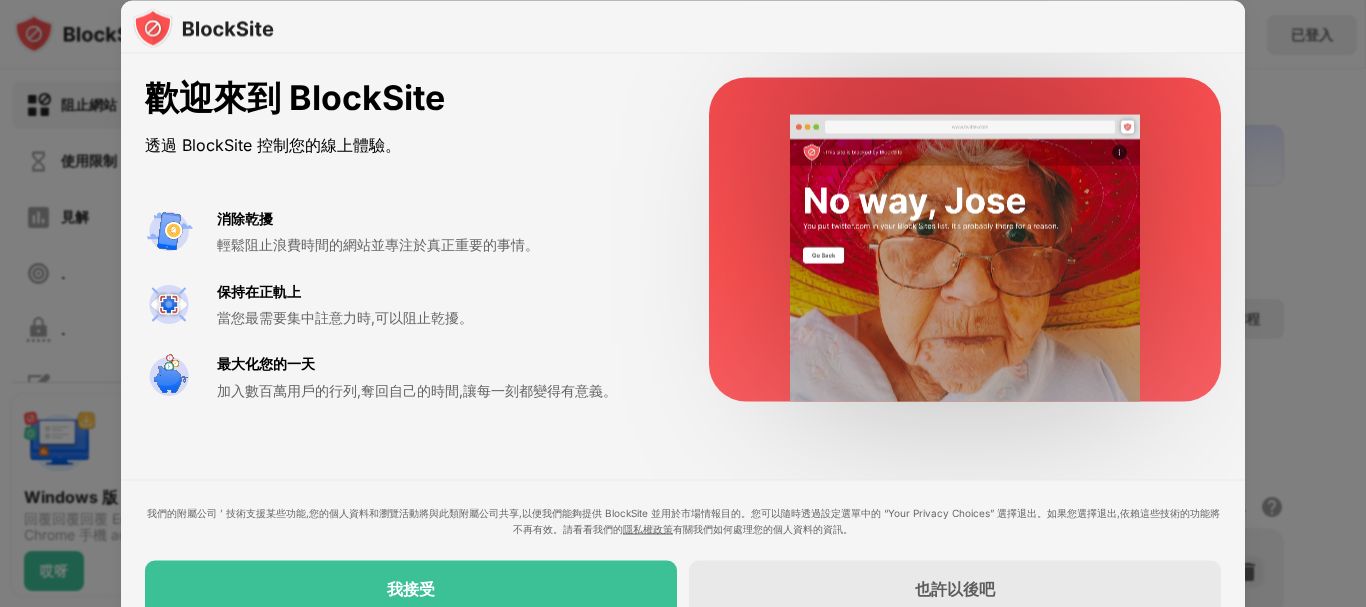 click on "歡迎來到 BlockSite 透過 BlockSite 控制您的線上體驗。 消除乾擾 輕鬆阻止浪費時間的網站並專注於真正重要的事情。 保持在正軌上 當您最需要集中註意力時,可以阻止乾擾。 最大化您的一天 加入數百萬用戶的行列,奪回自己的時間,讓每一刻都變得有意義。 我們的附屬公司 ’ 技術支援某些功能,您的個人資料和瀏覽活動將與此類附屬公司共享,以便我們能夠提供 BlockSite 並用於市場情報目的。您可以隨時透過設定選單中的 “Your Privacy Choices” 選擇退出。如果您選擇退出,依賴這些技術的功能將不再有效。請看看我們的 隱私權政策 有關我們如何處理您的個人資料的資訊。 我接受 也許以後吧" at bounding box center (683, 347) 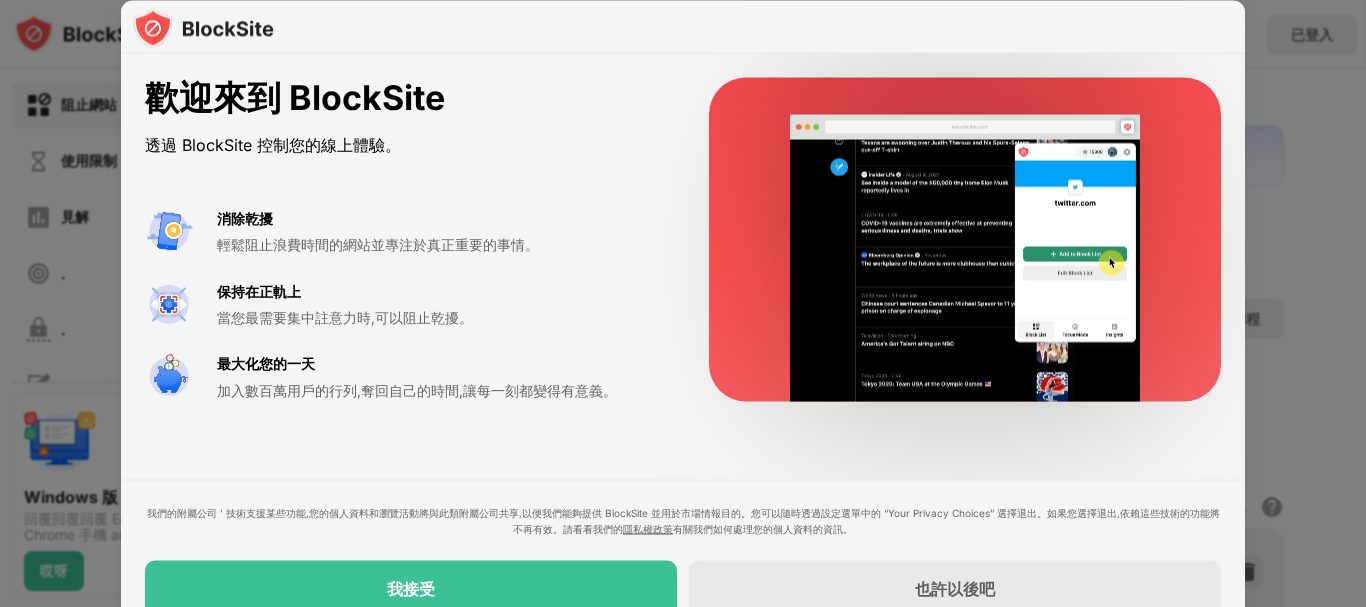 drag, startPoint x: 614, startPoint y: 430, endPoint x: 619, endPoint y: 324, distance: 106.11786 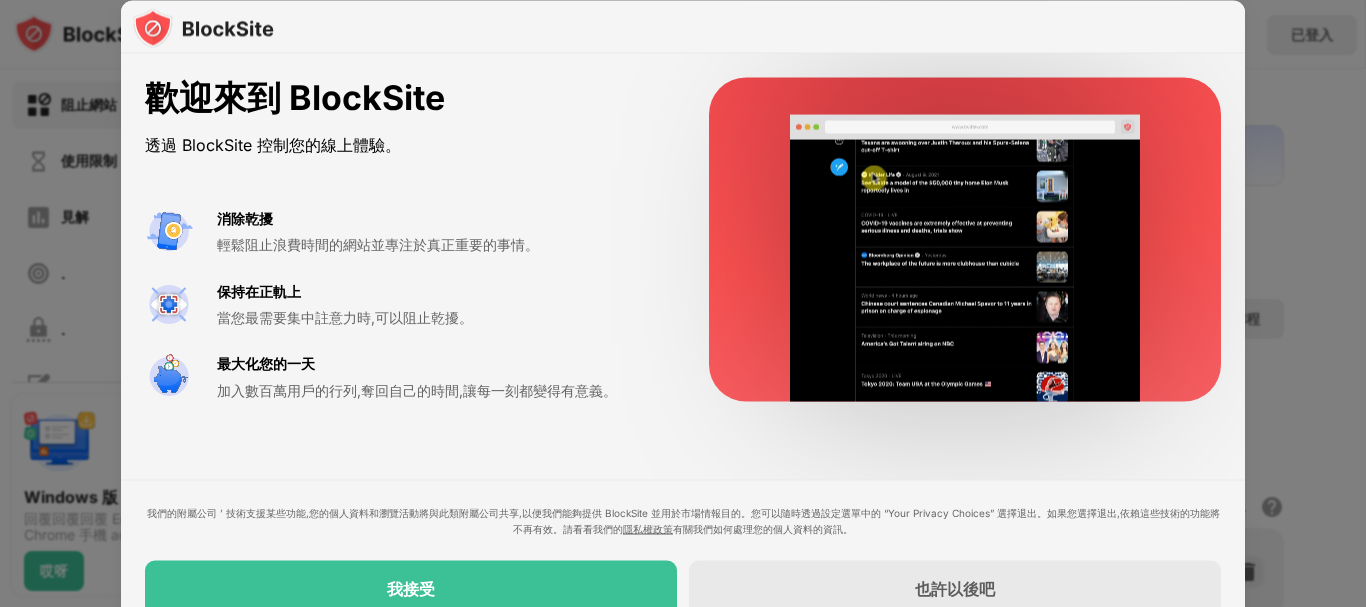 click on "歡迎來到 BlockSite 透過 BlockSite 控制您的線上體驗。 消除乾擾 輕鬆阻止浪費時間的網站並專注於真正重要的事情。 保持在正軌上 當您最需要集中註意力時,可以阻止乾擾。 最大化您的一天 加入數百萬用戶的行列,奪回自己的時間,讓每一刻都變得有意義。 我們的附屬公司 ’ 技術支援某些功能,您的個人資料和瀏覽活動將與此類附屬公司共享,以便我們能夠提供 BlockSite 並用於市場情報目的。您可以隨時透過設定選單中的 “Your Privacy Choices” 選擇退出。如果您選擇退出,依賴這些技術的功能將不再有效。請看看我們的 隱私權政策 有關我們如何處理您的個人資料的資訊。 我接受 也許以後吧" at bounding box center [683, 347] 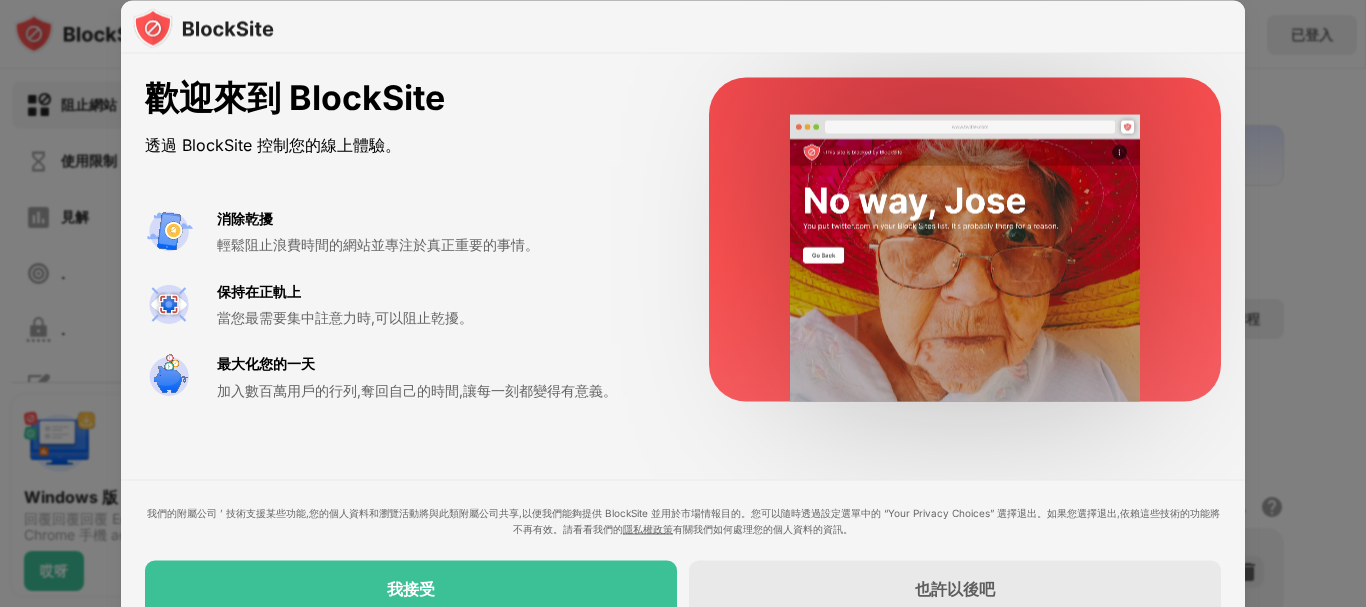 click on "當您最需要集中註意力時,可以阻止乾擾。" at bounding box center [439, 317] 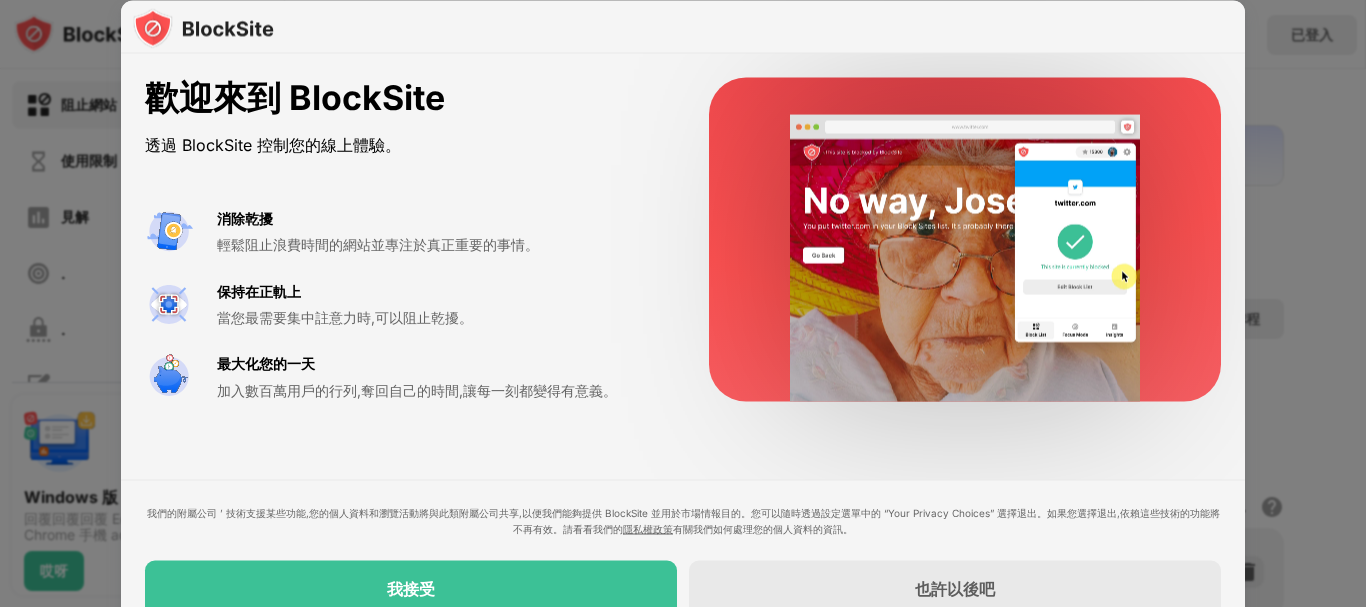 click on "我接受" at bounding box center [411, 588] 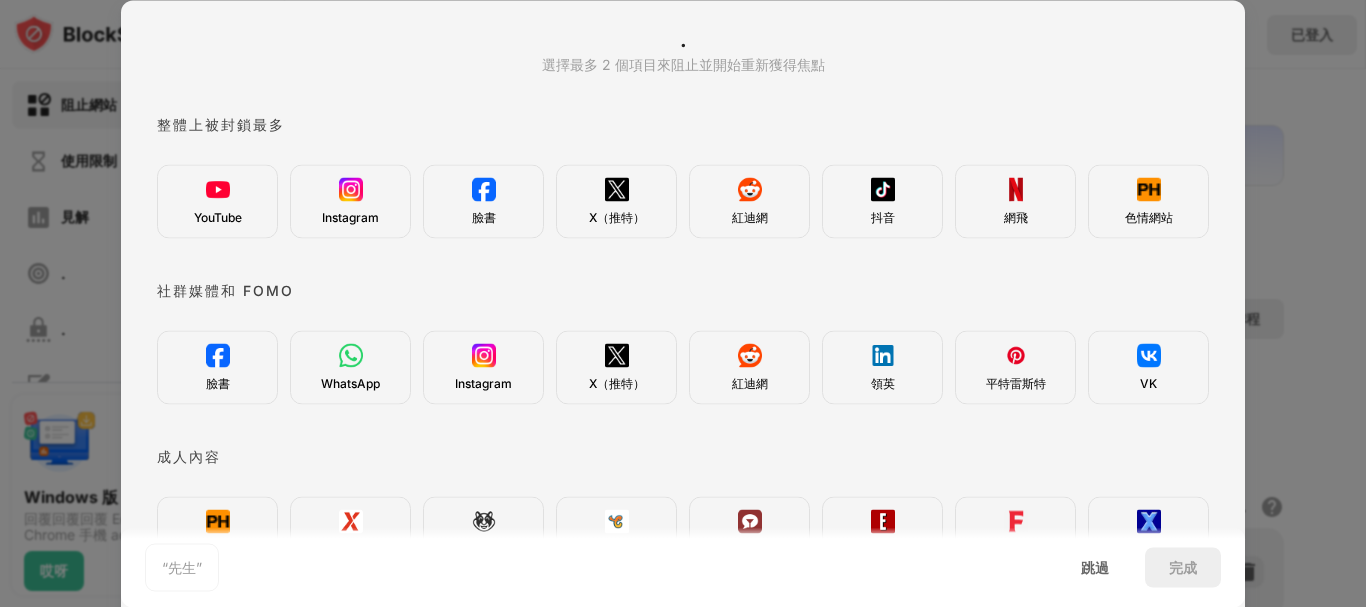 scroll, scrollTop: 0, scrollLeft: 0, axis: both 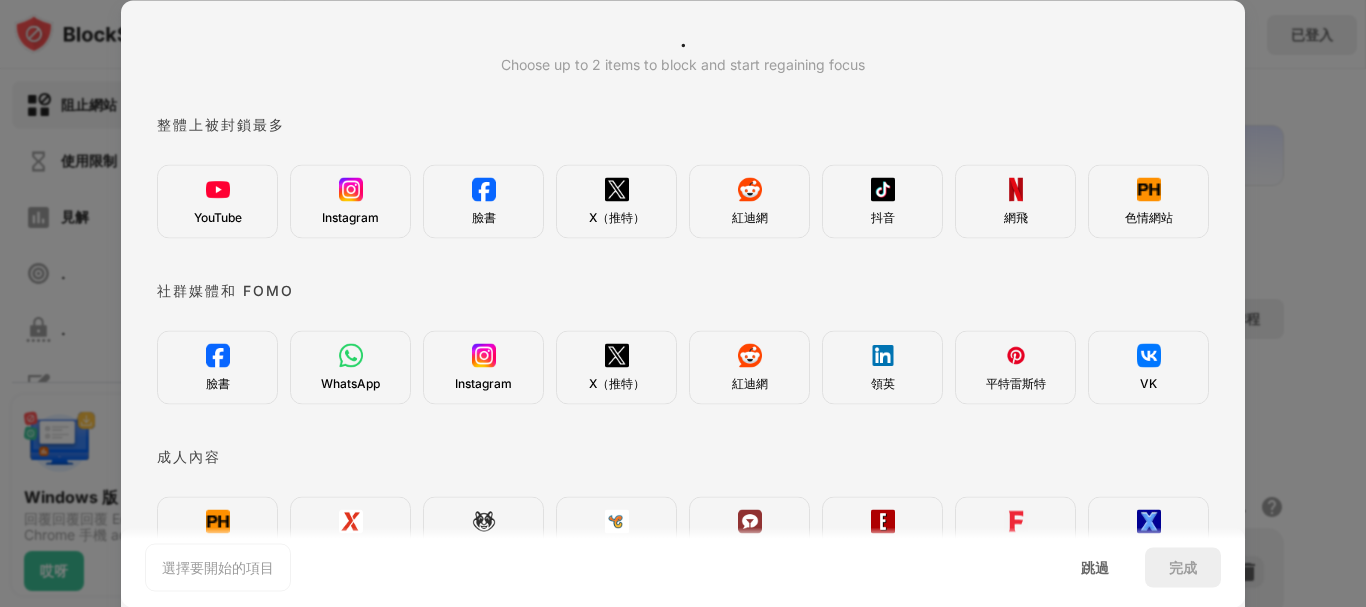 click on "YouTube" at bounding box center [217, 201] 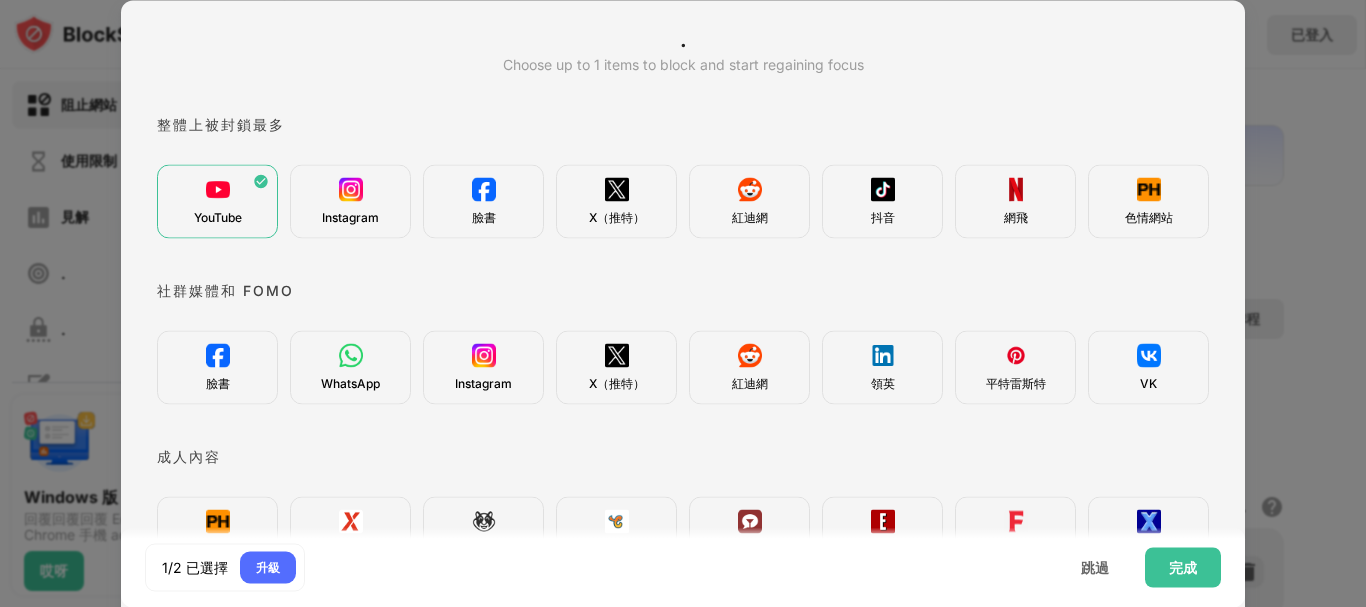 scroll, scrollTop: 0, scrollLeft: 0, axis: both 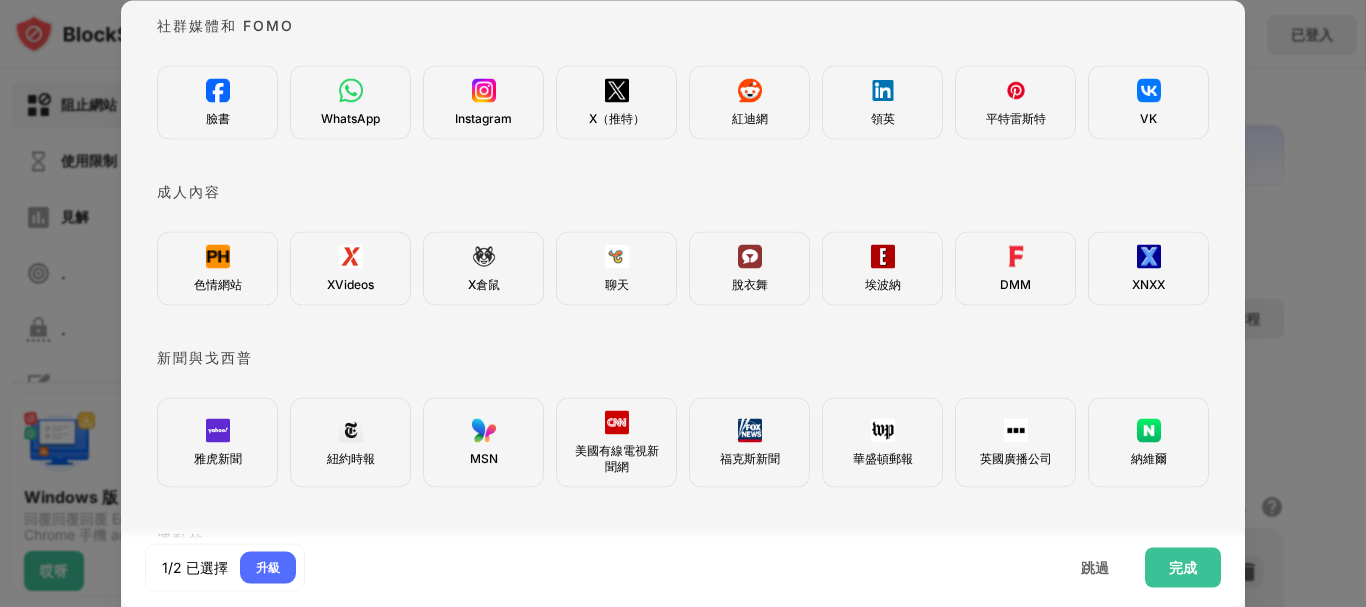 click at bounding box center [683, 303] 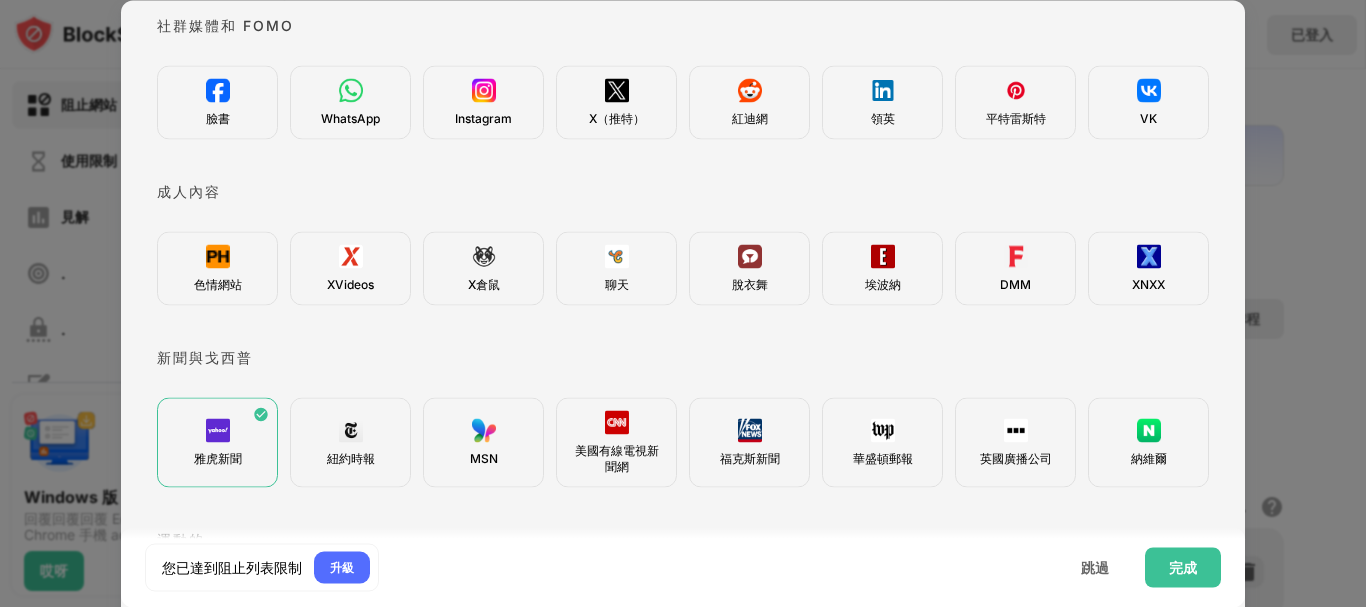 click on "雅虎新聞" at bounding box center (217, 442) 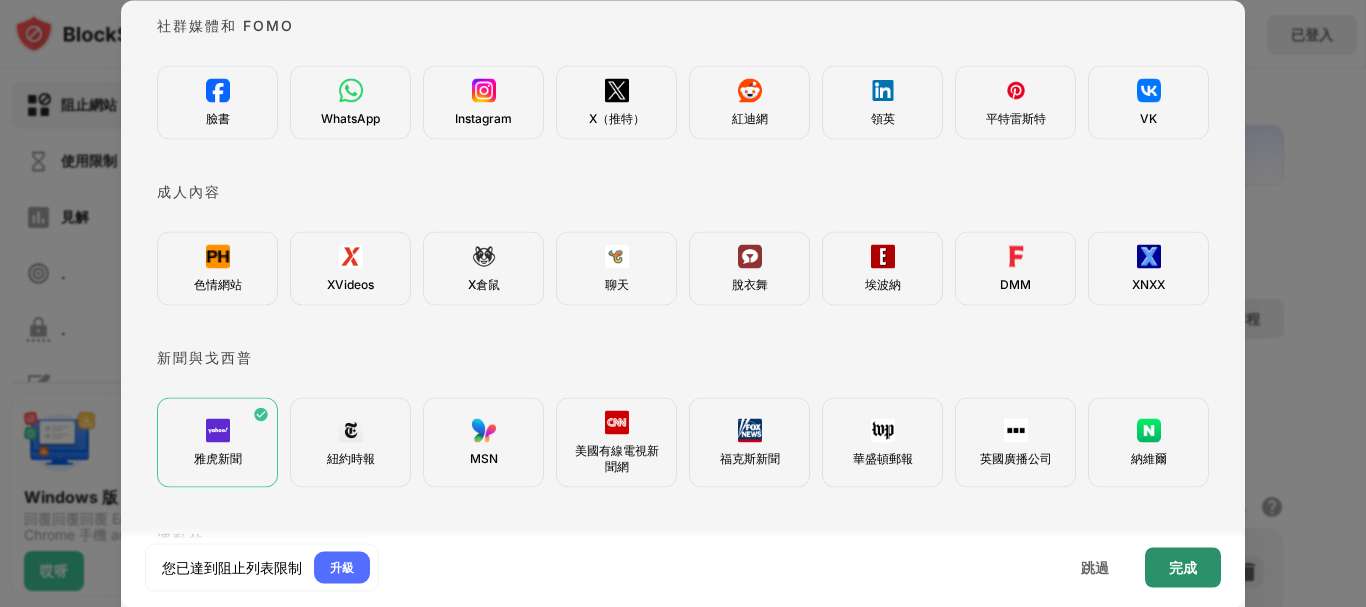 click on "完成" at bounding box center (1183, 567) 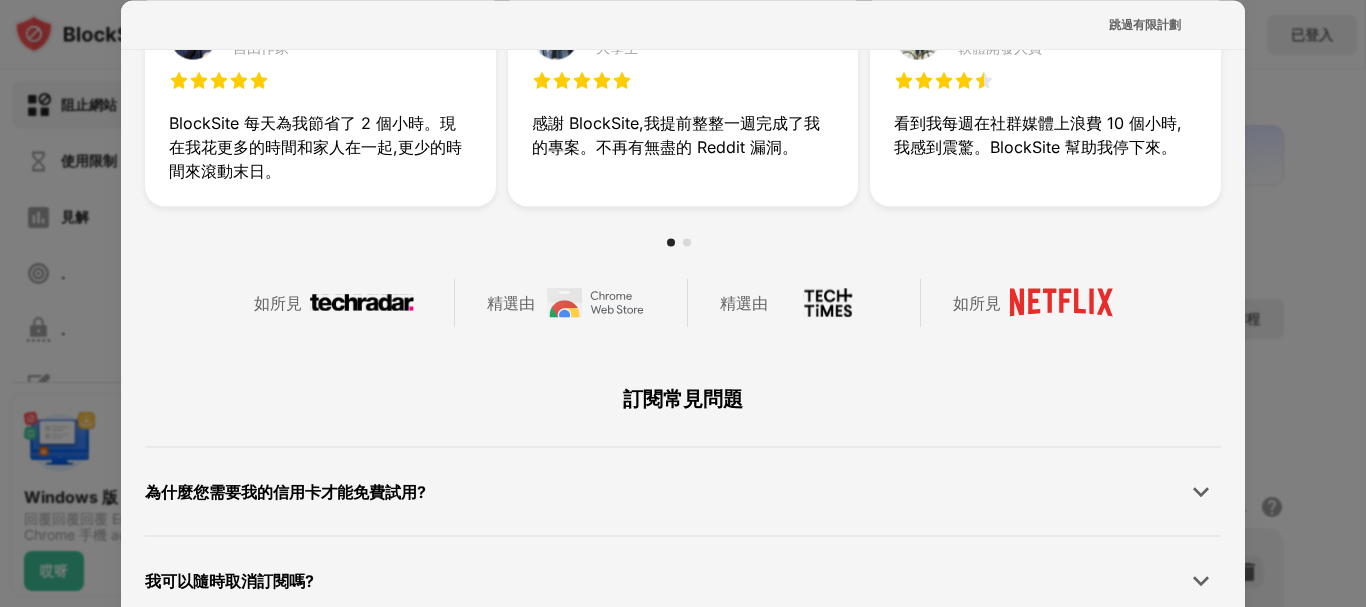 scroll, scrollTop: 0, scrollLeft: 0, axis: both 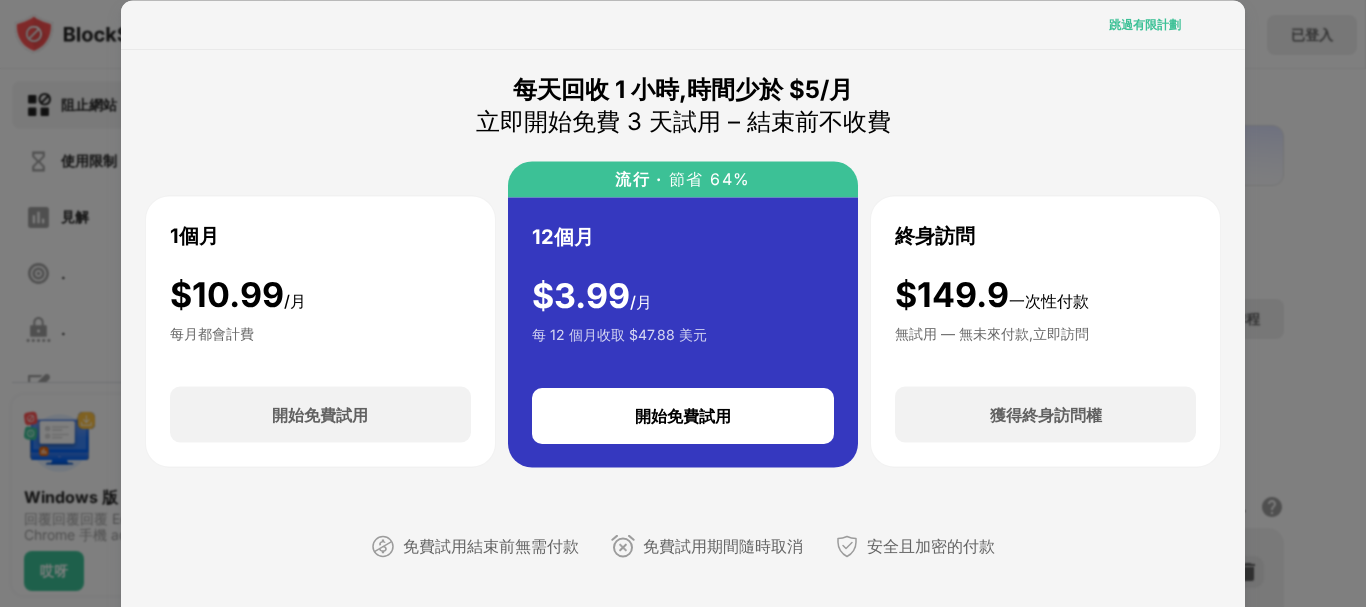 click on "跳過有限計劃" at bounding box center [1145, 23] 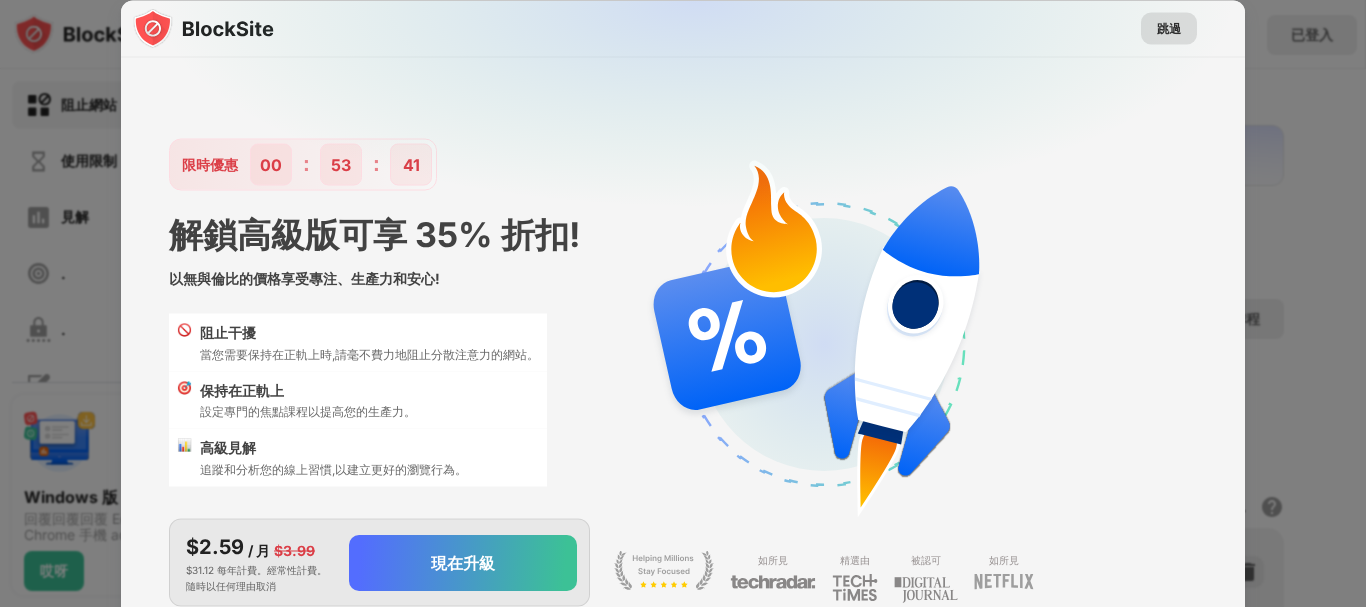 click on "跳過" at bounding box center [1169, 27] 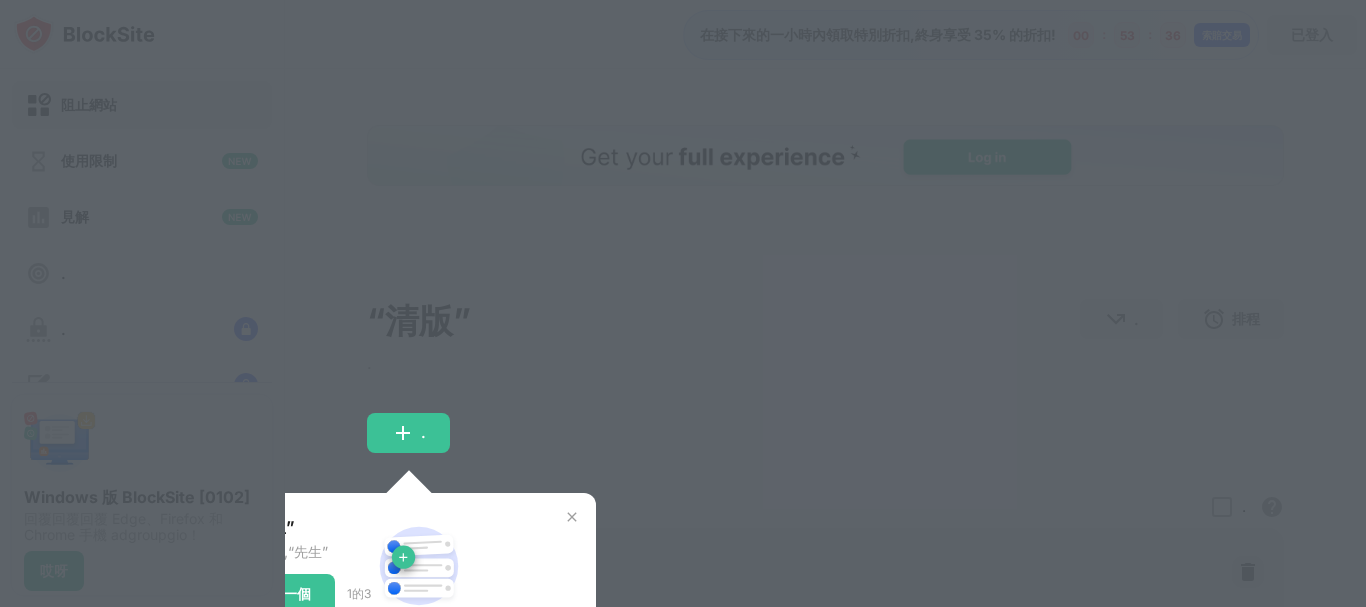 scroll, scrollTop: 0, scrollLeft: 0, axis: both 